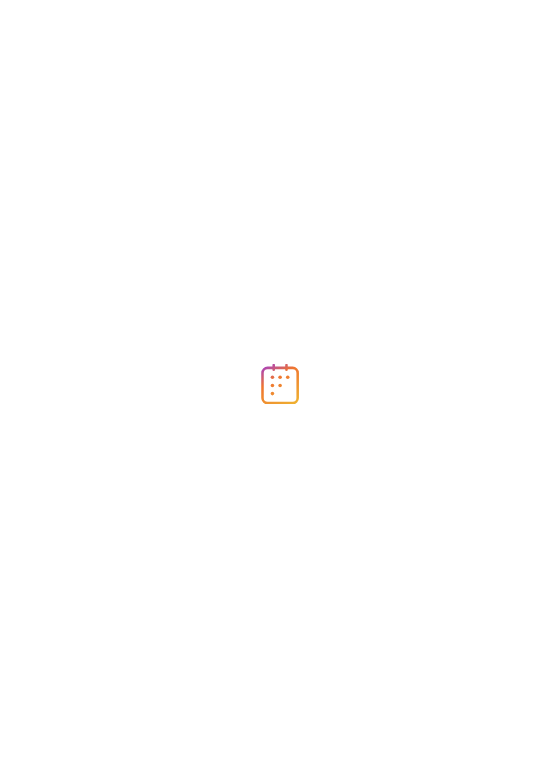 scroll, scrollTop: 0, scrollLeft: 0, axis: both 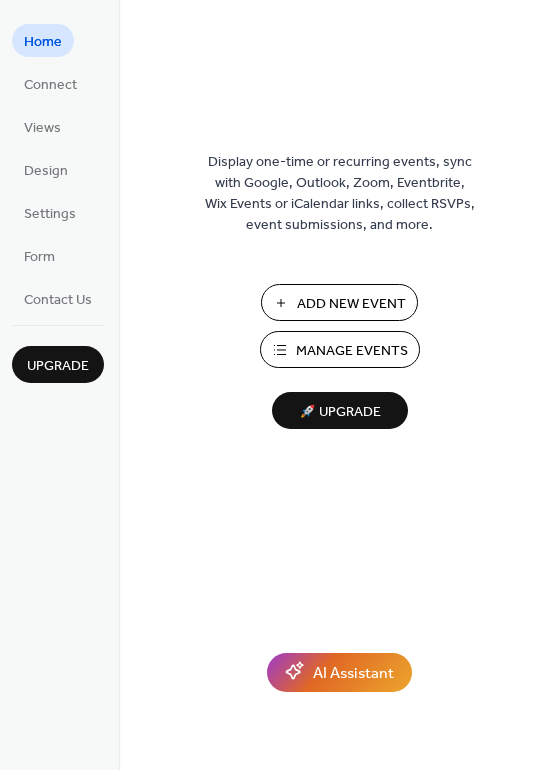 click on "Add New Event" at bounding box center [351, 304] 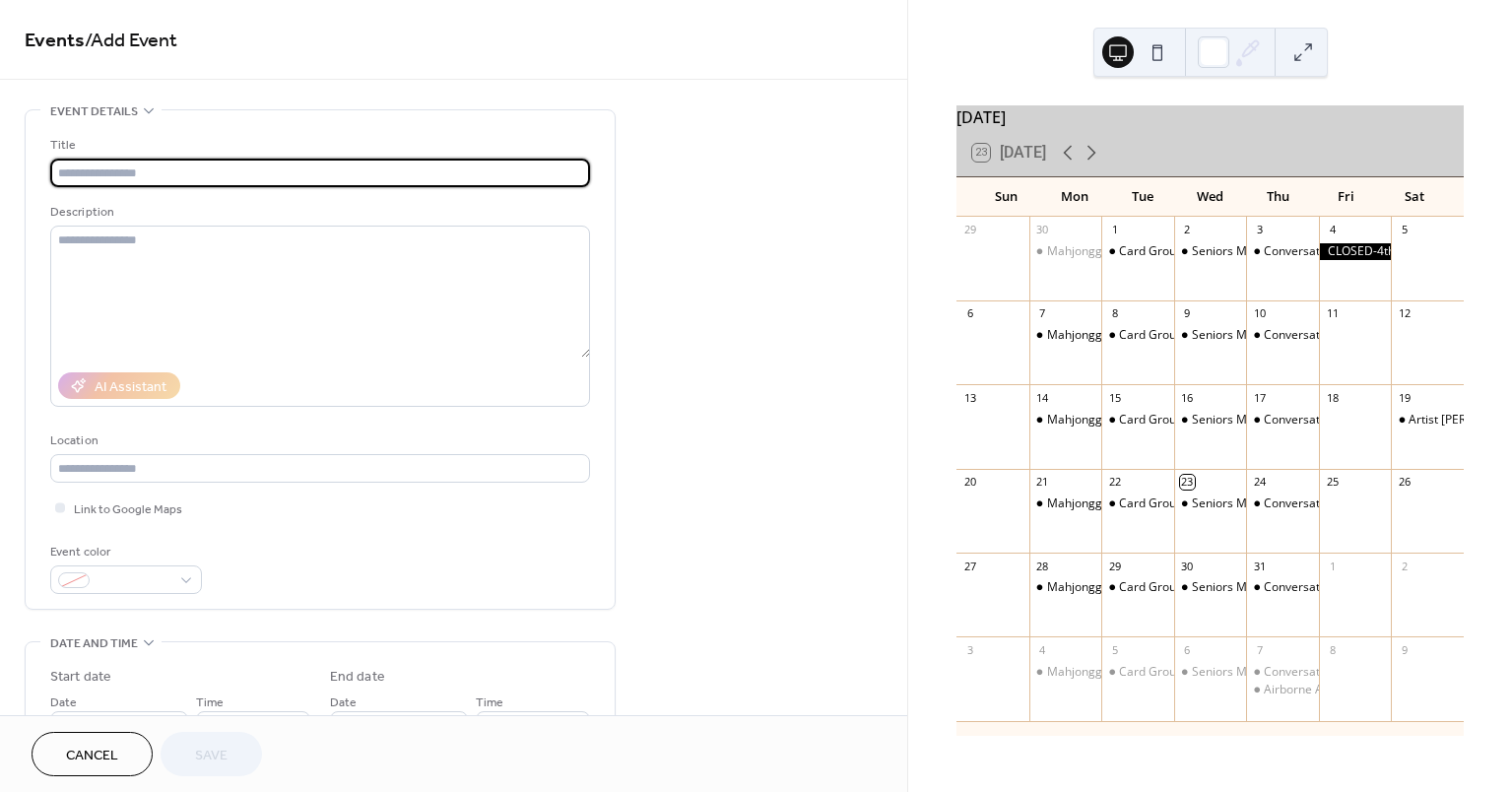 scroll, scrollTop: 0, scrollLeft: 0, axis: both 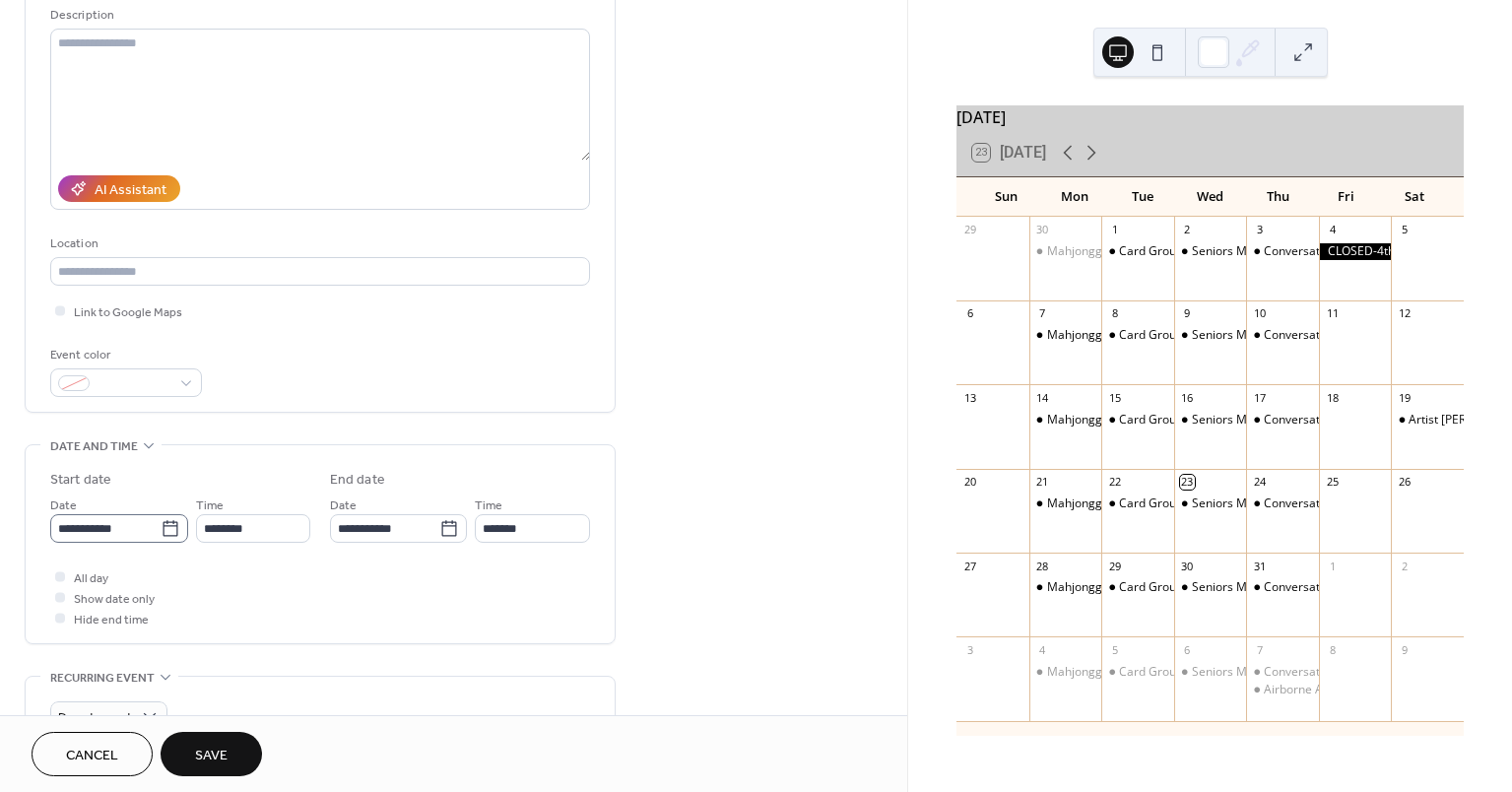 type on "**********" 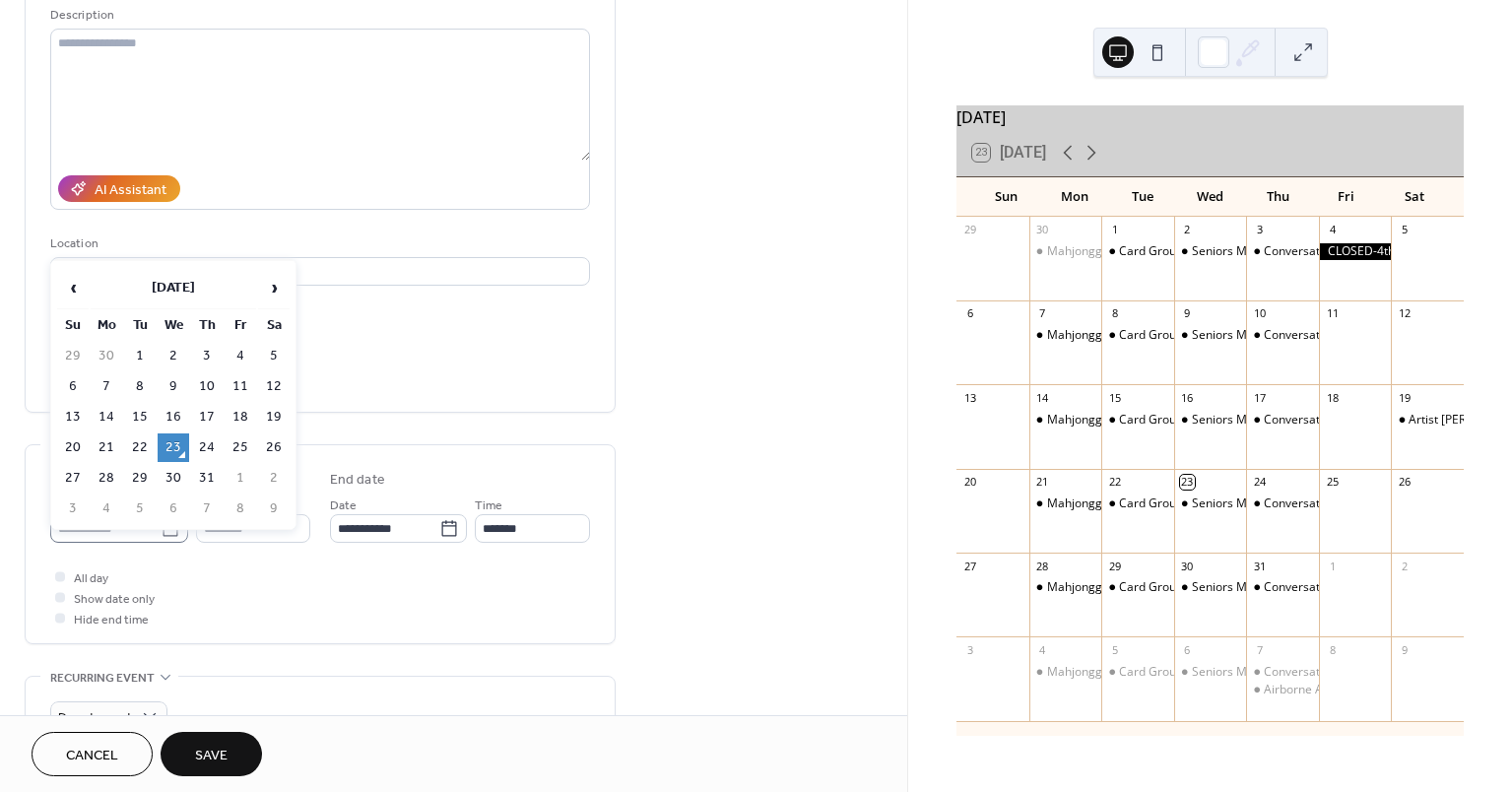 click 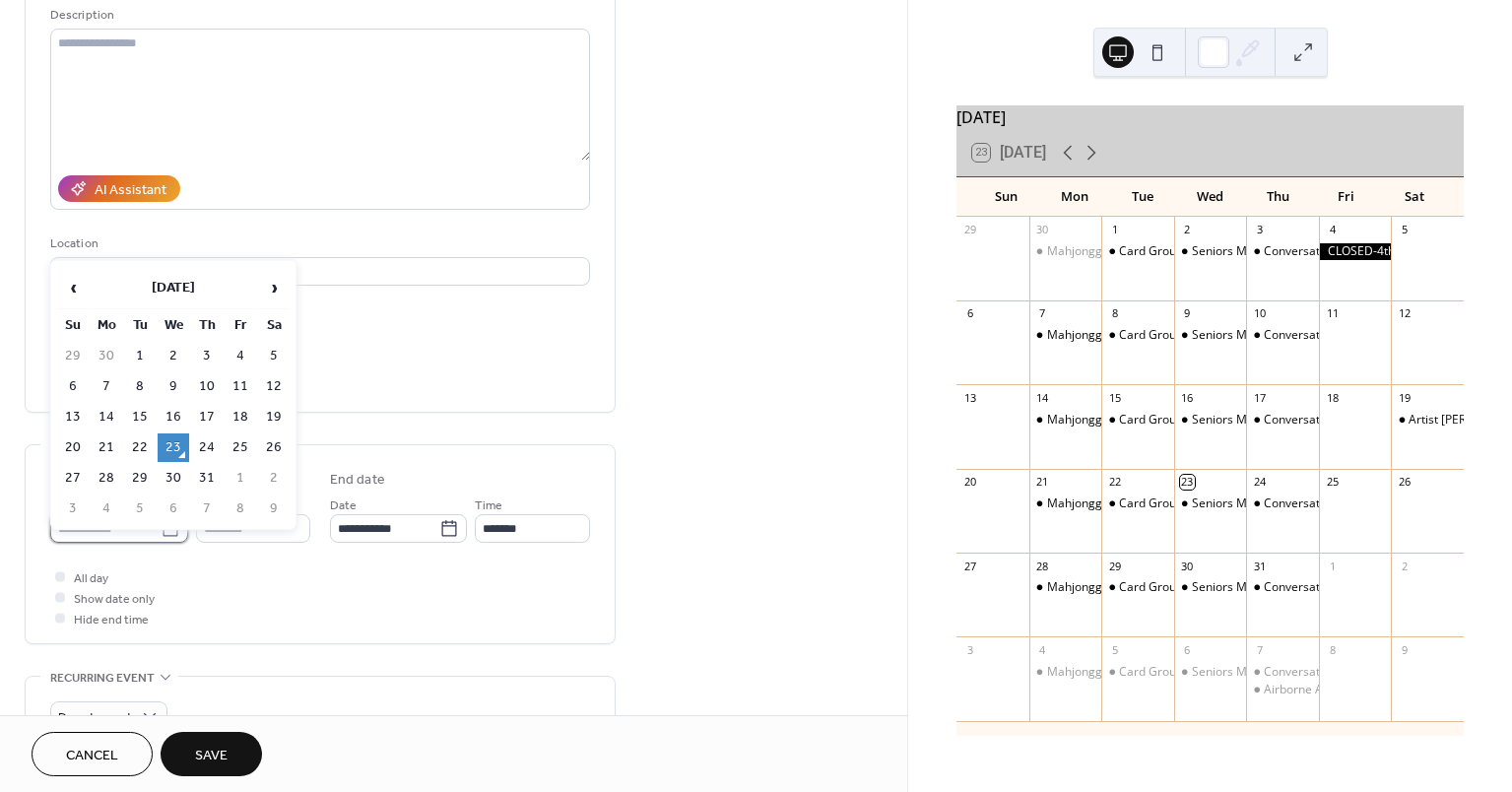 click on "**********" at bounding box center [105, 528] 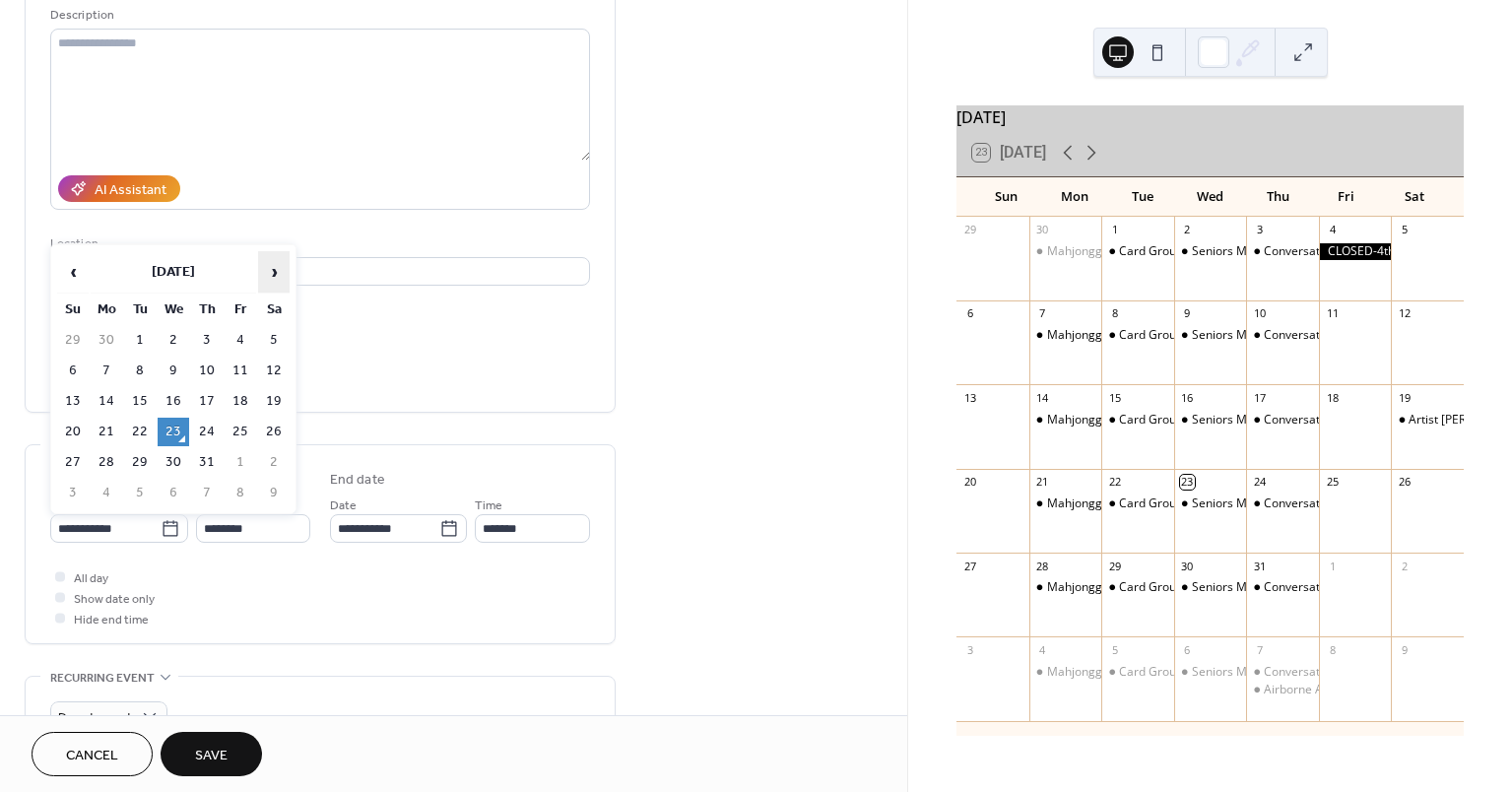 click on "›" at bounding box center [274, 272] 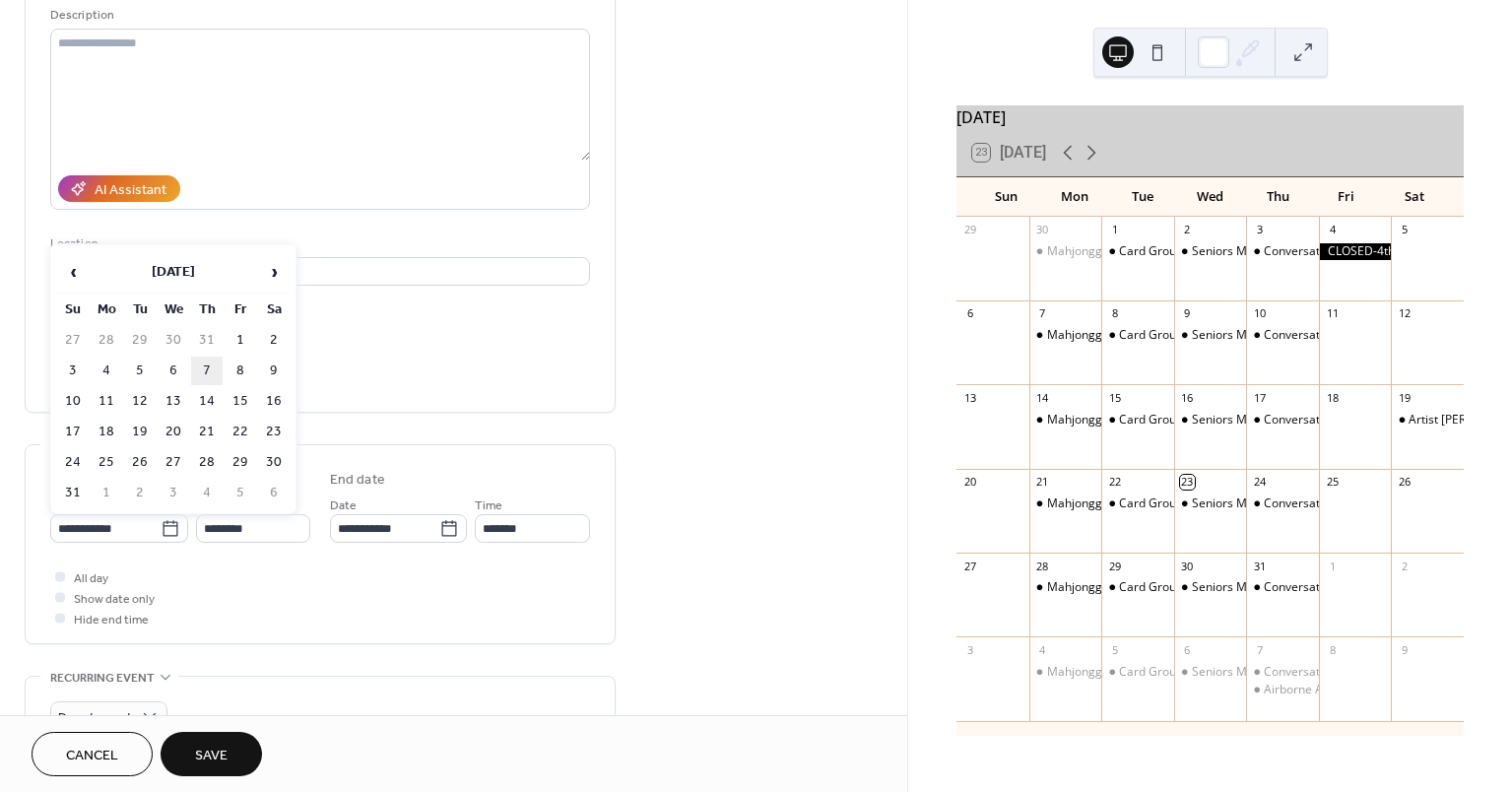 click on "7" at bounding box center [207, 370] 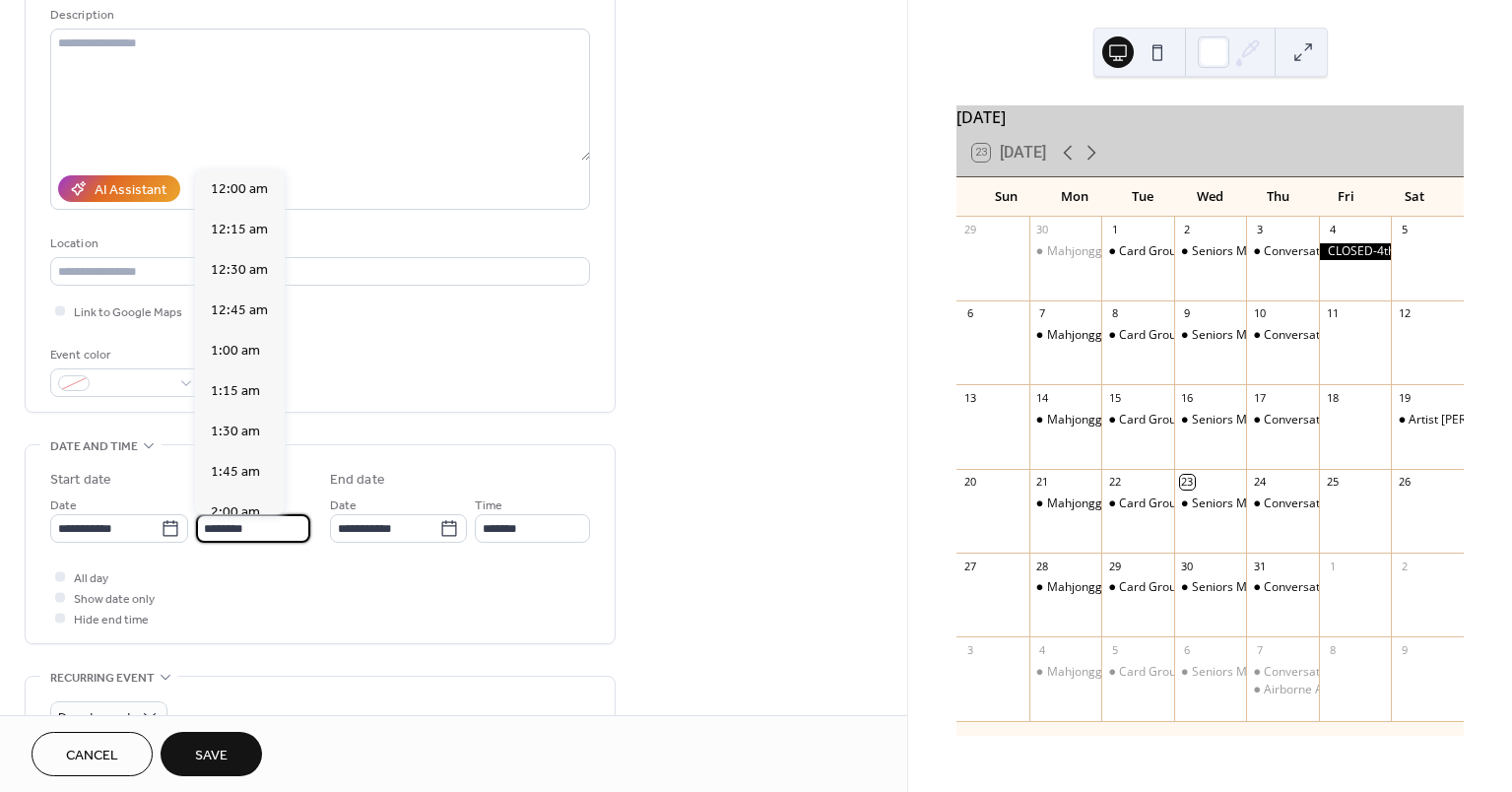 scroll, scrollTop: 1939, scrollLeft: 0, axis: vertical 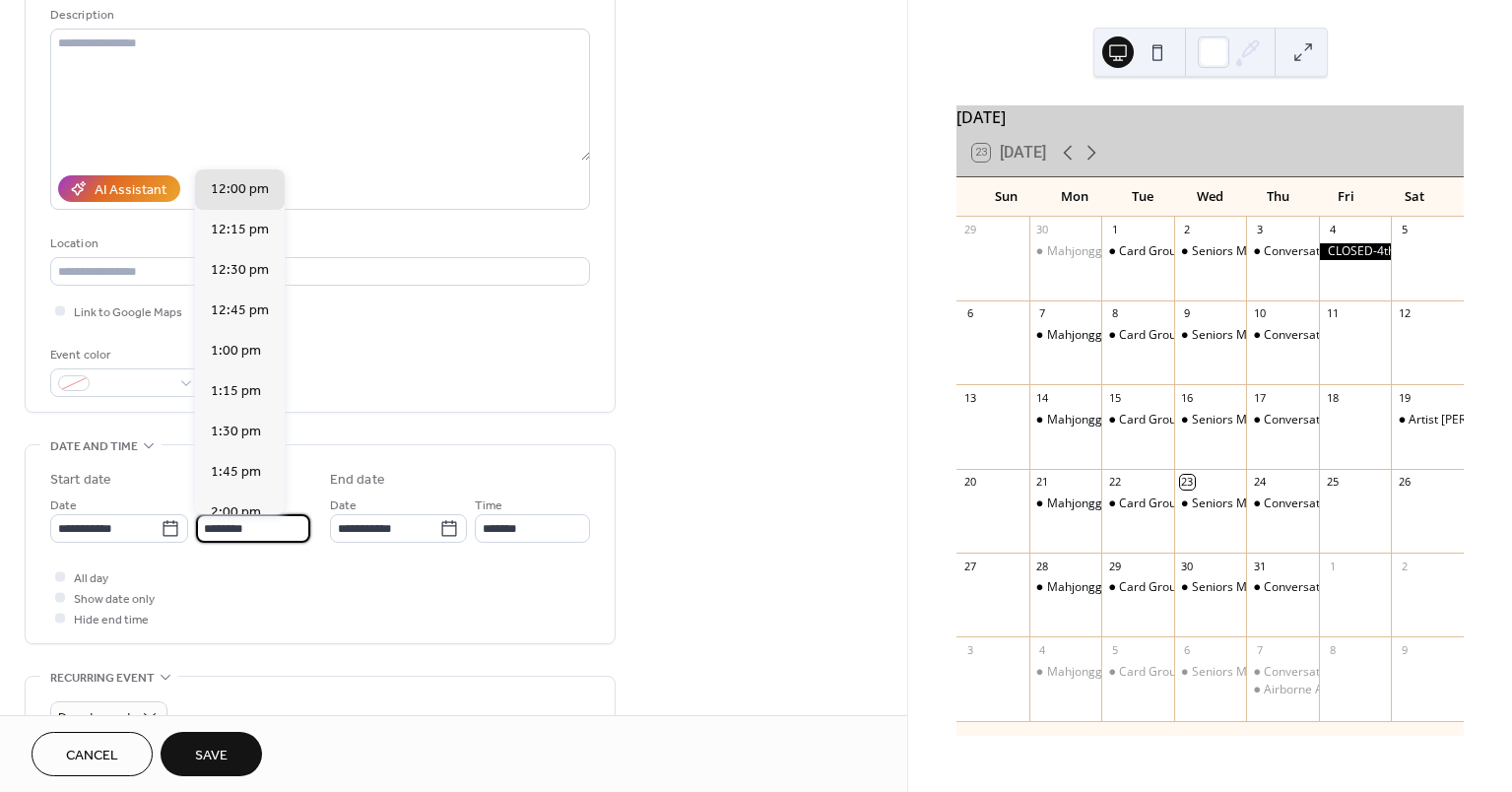 drag, startPoint x: 232, startPoint y: 529, endPoint x: 198, endPoint y: 526, distance: 34.132096 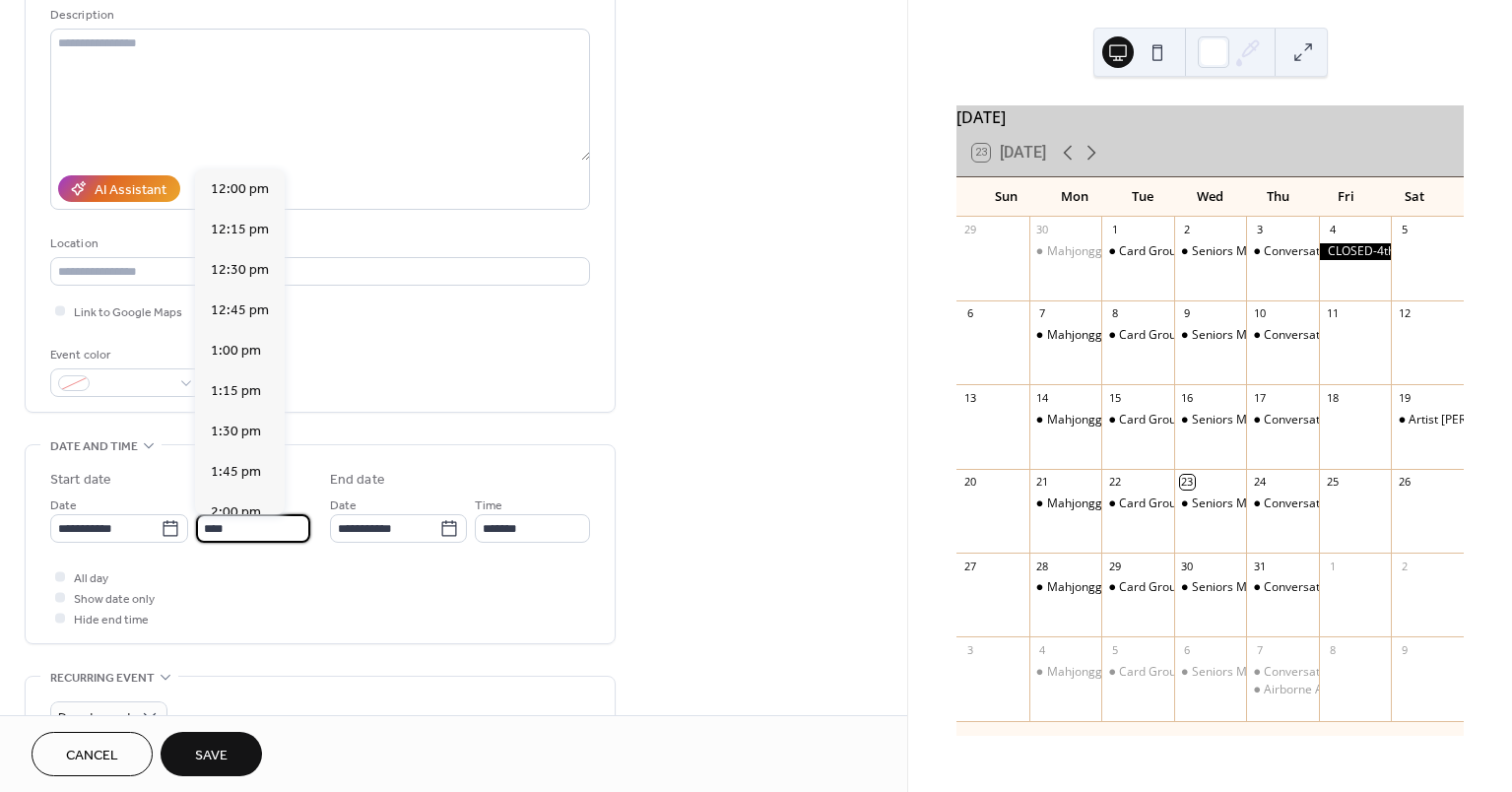 type on "*******" 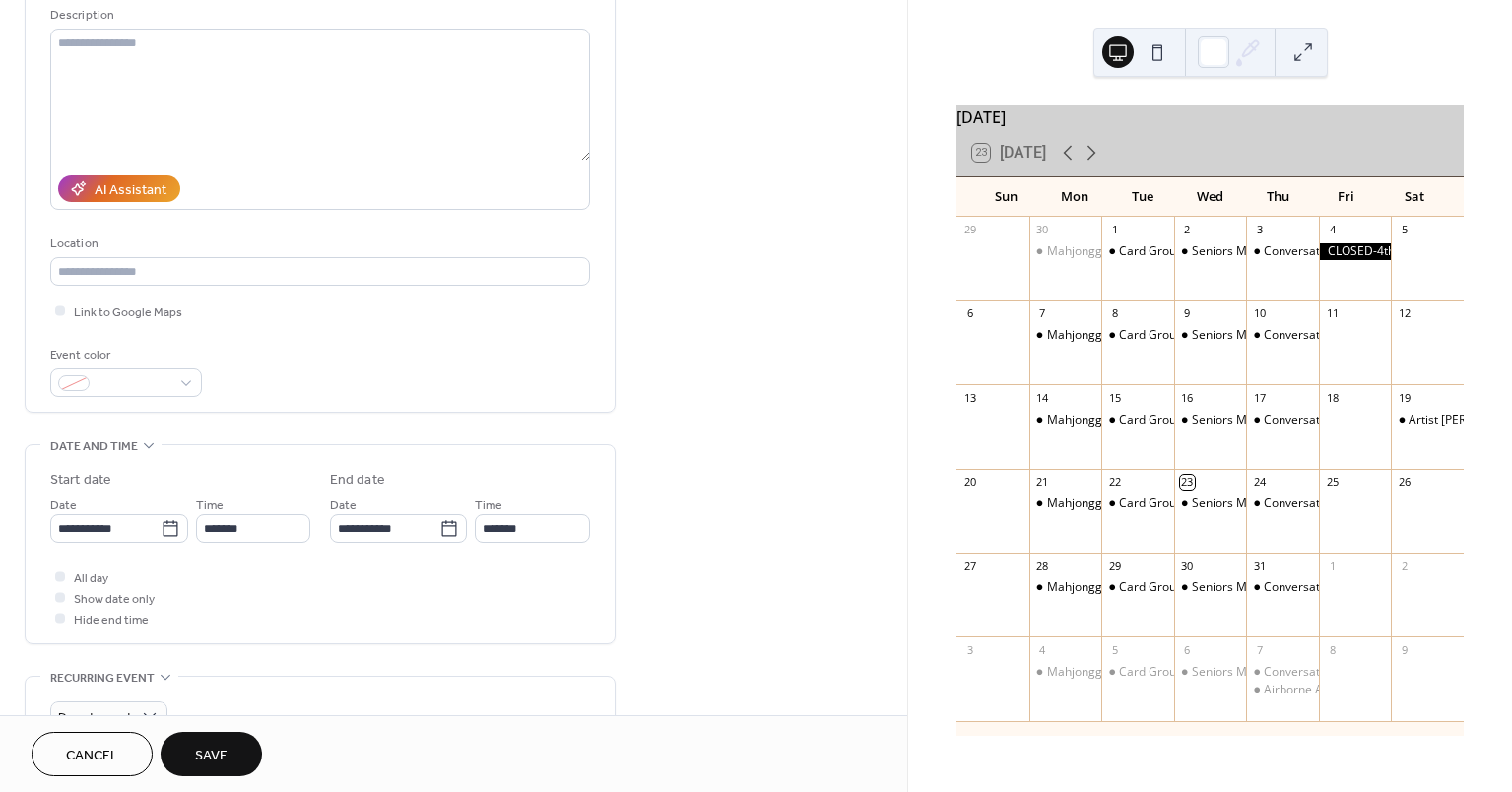 click on "All day Show date only Hide end time" at bounding box center [320, 597] 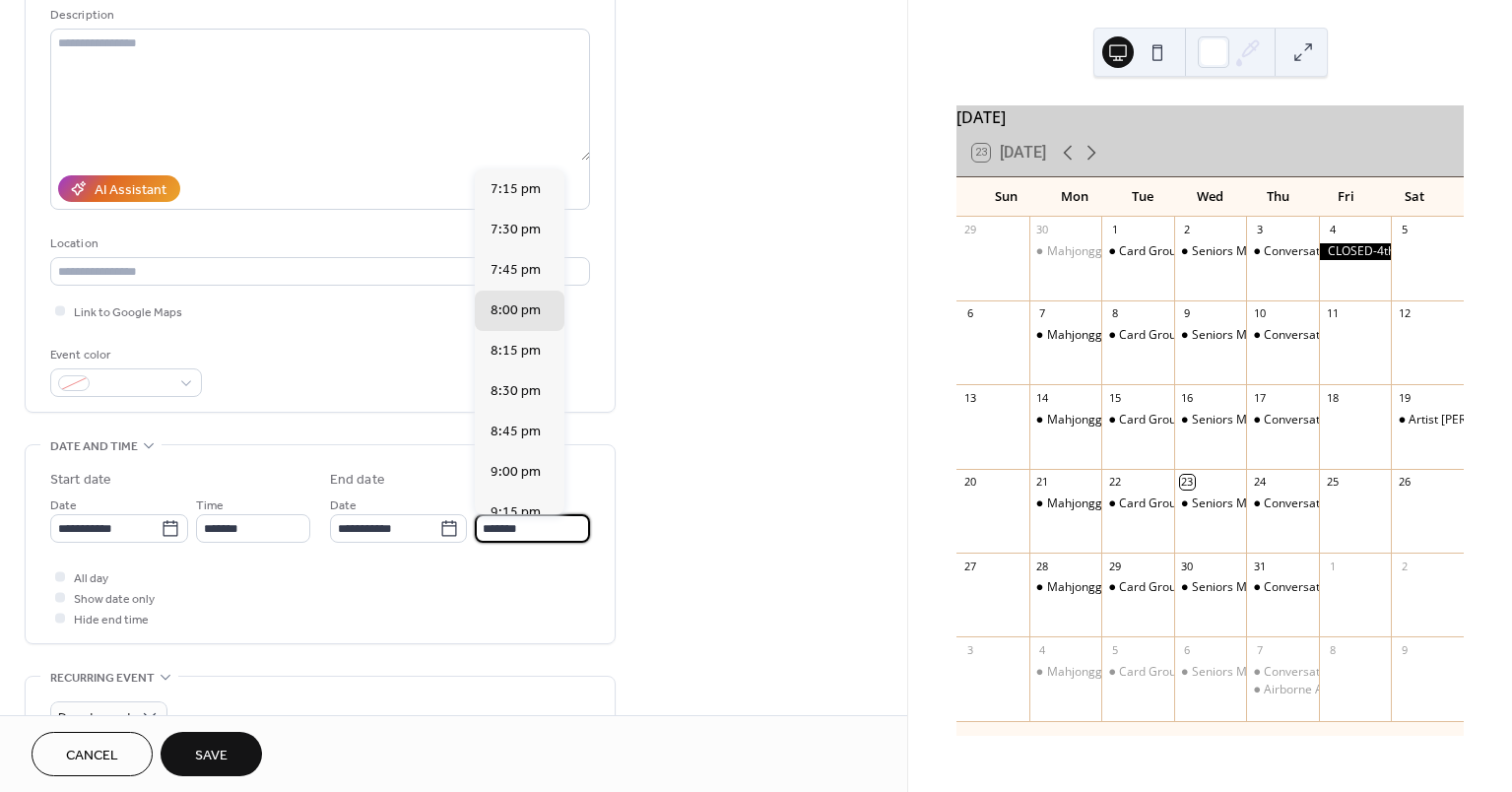 click on "*******" at bounding box center [532, 528] 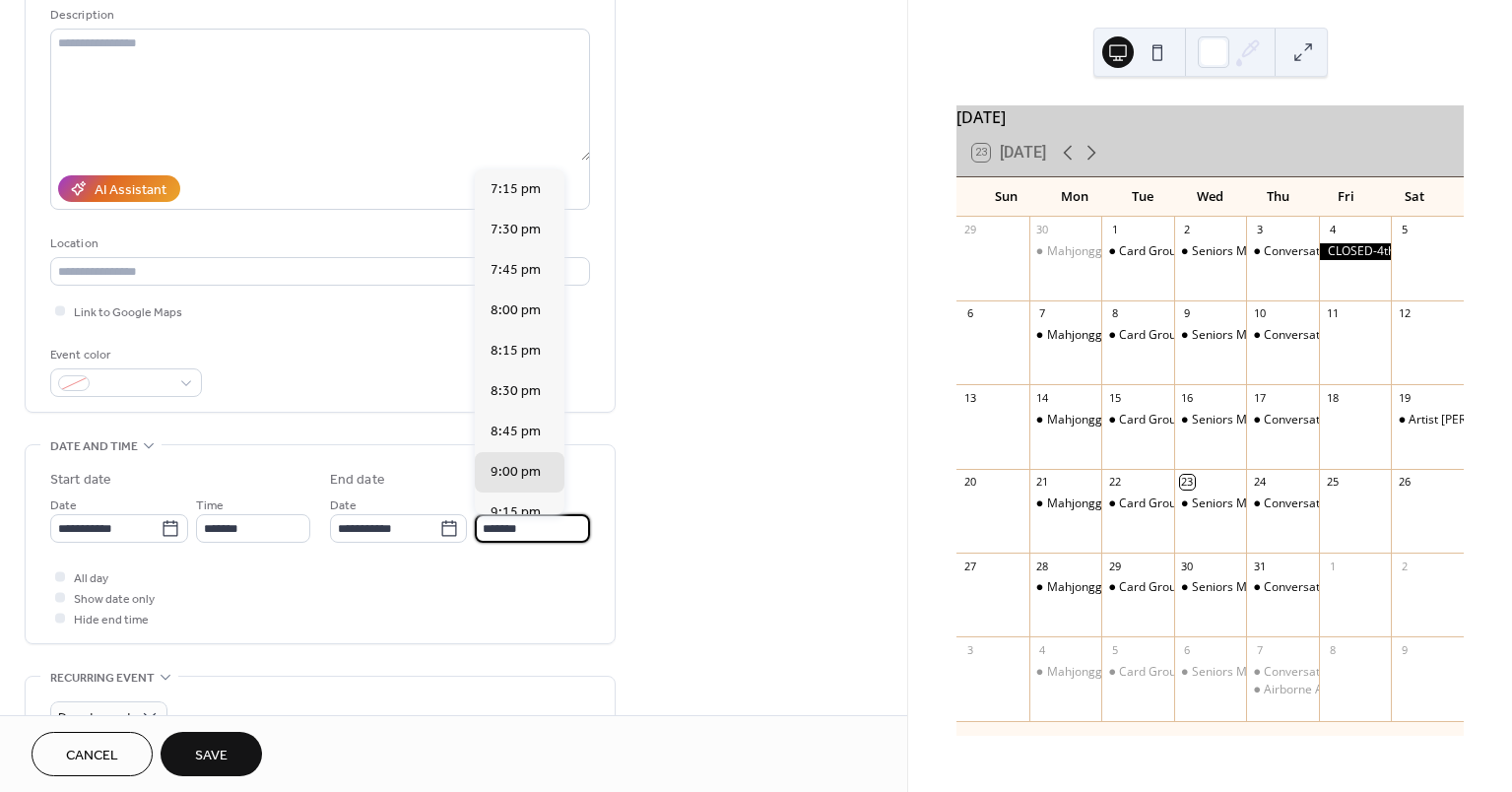 type on "*******" 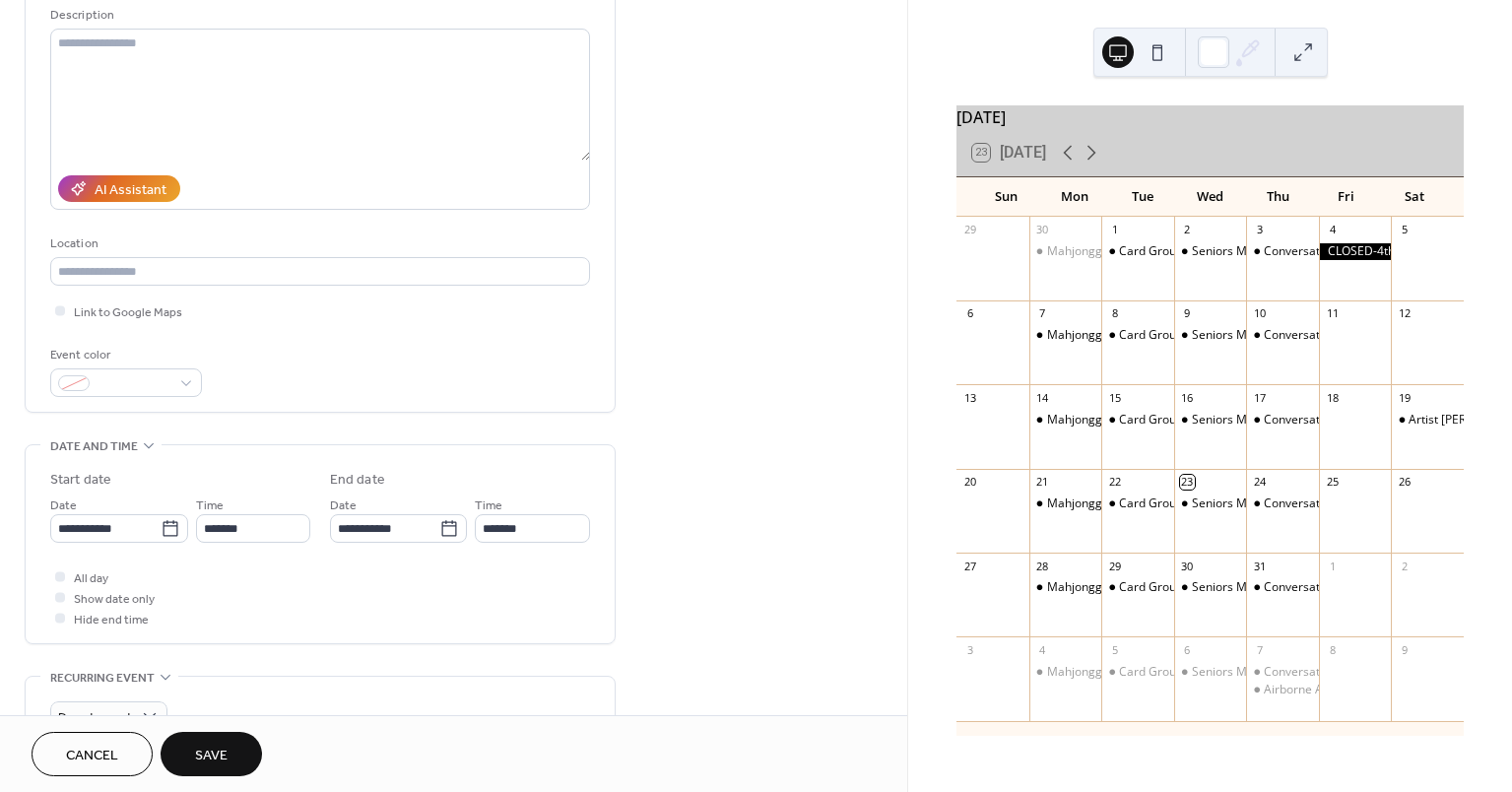 click on "All day Show date only Hide end time" at bounding box center [320, 597] 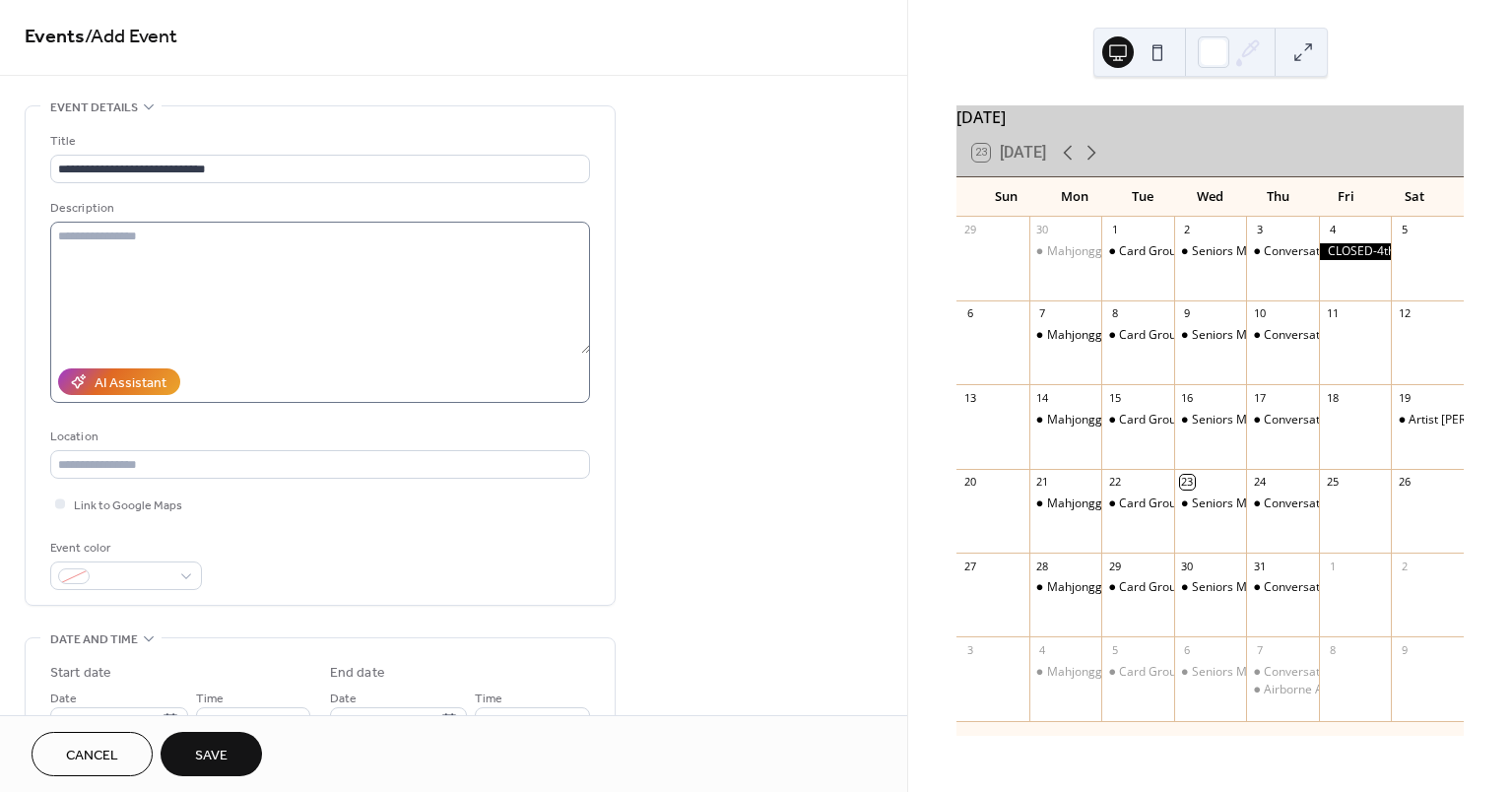 scroll, scrollTop: 0, scrollLeft: 0, axis: both 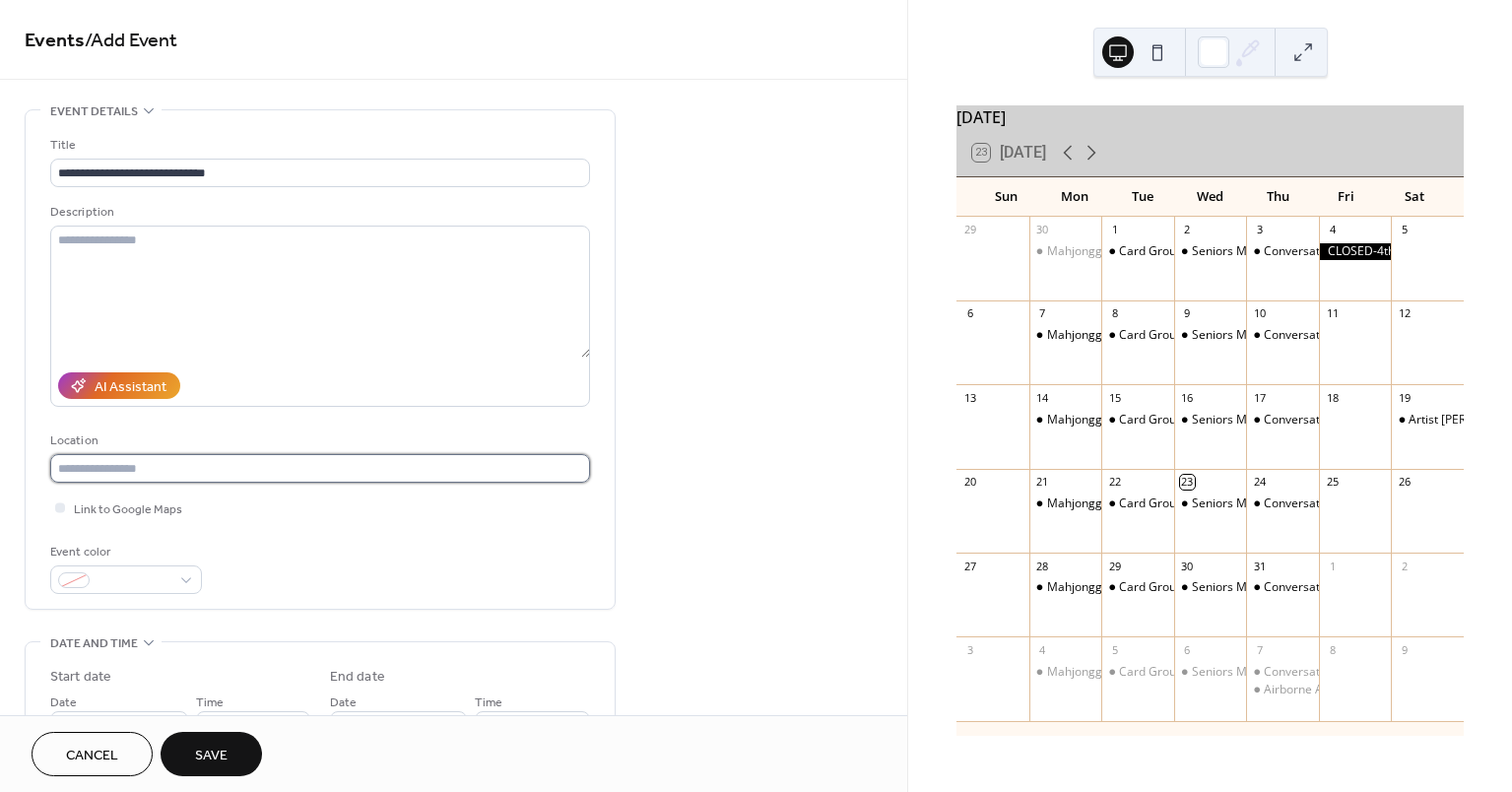 click at bounding box center [320, 468] 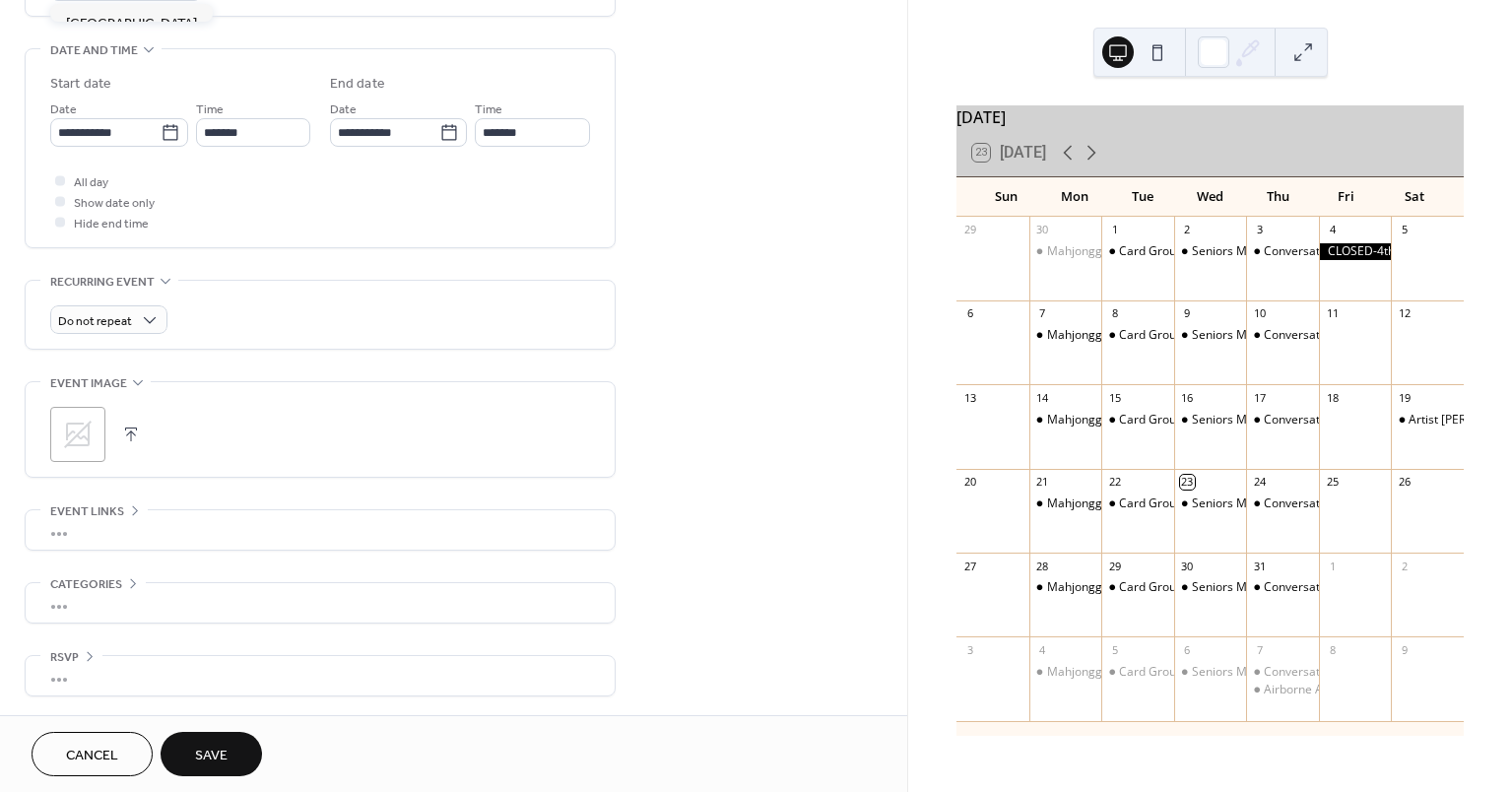 scroll, scrollTop: 594, scrollLeft: 0, axis: vertical 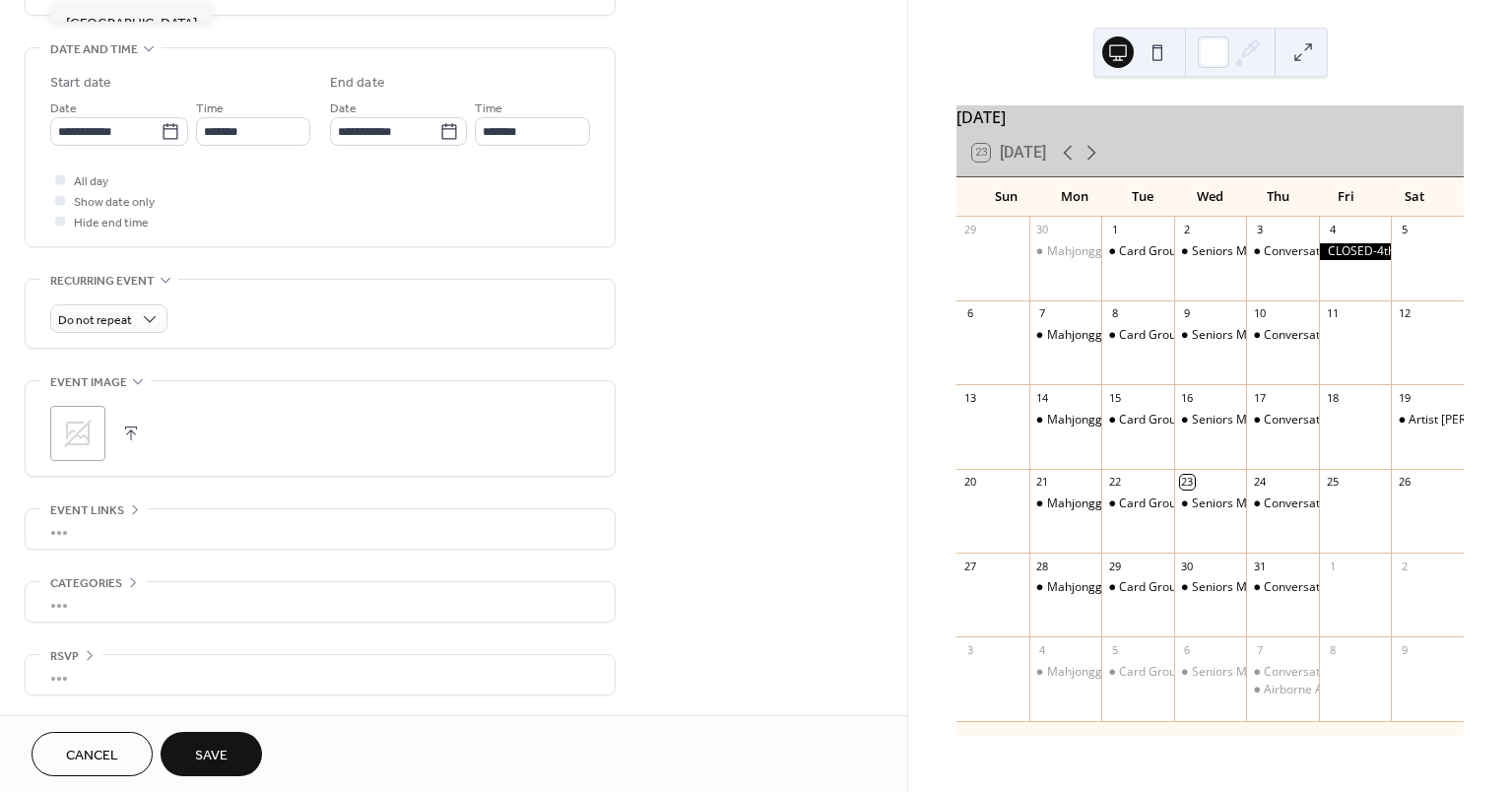type on "**********" 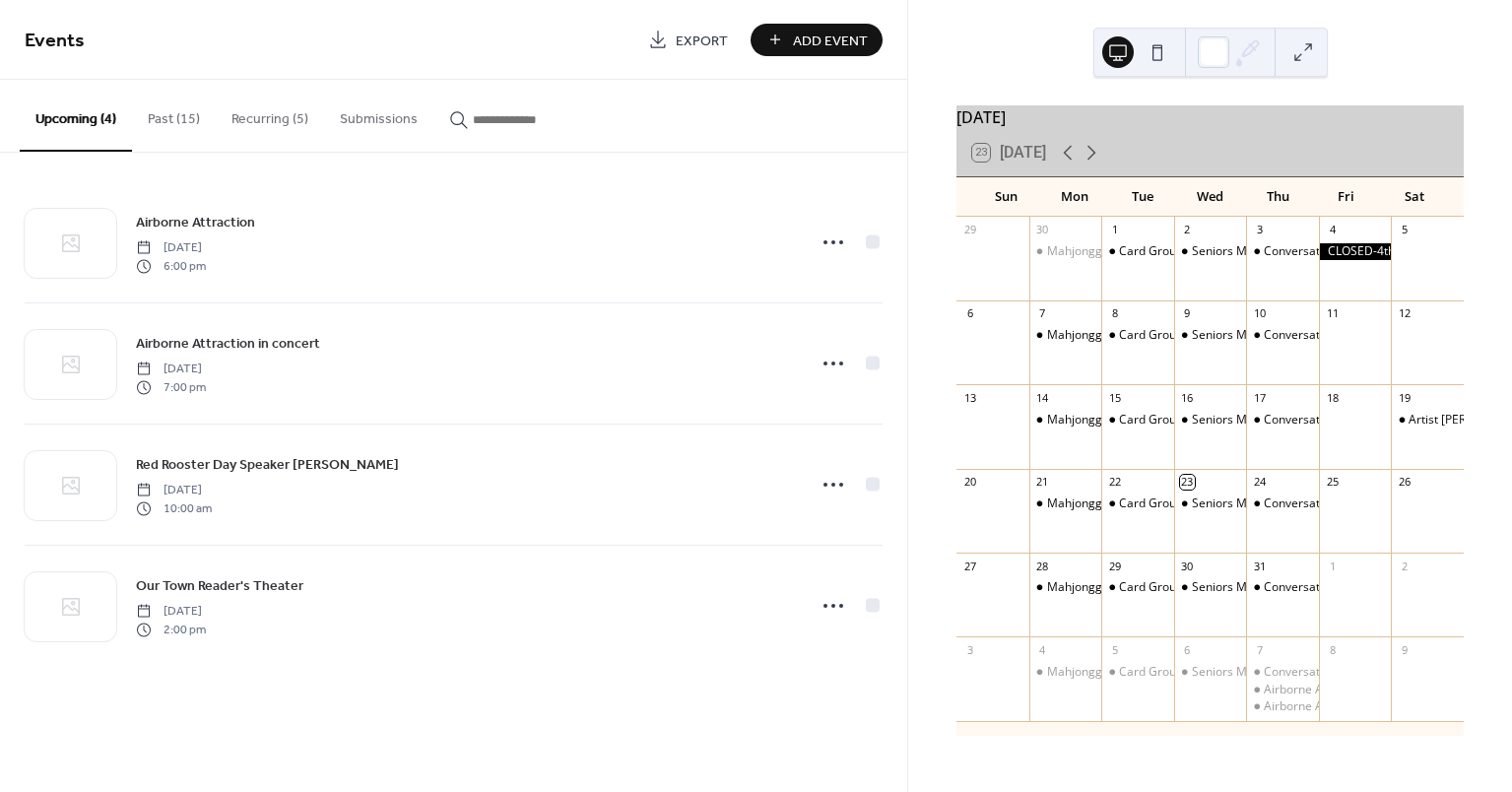 click on "Add Event" at bounding box center [830, 40] 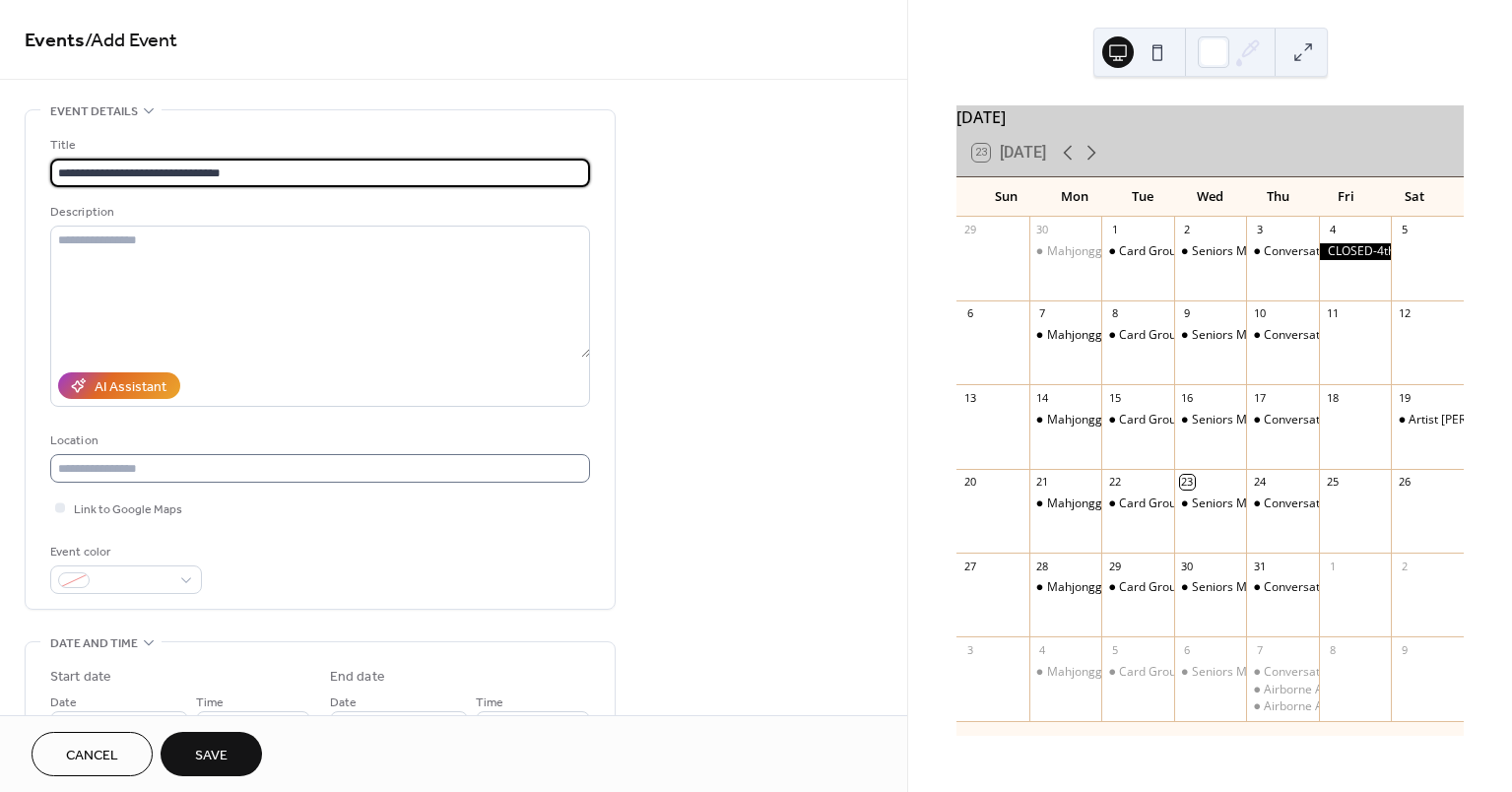 type on "**********" 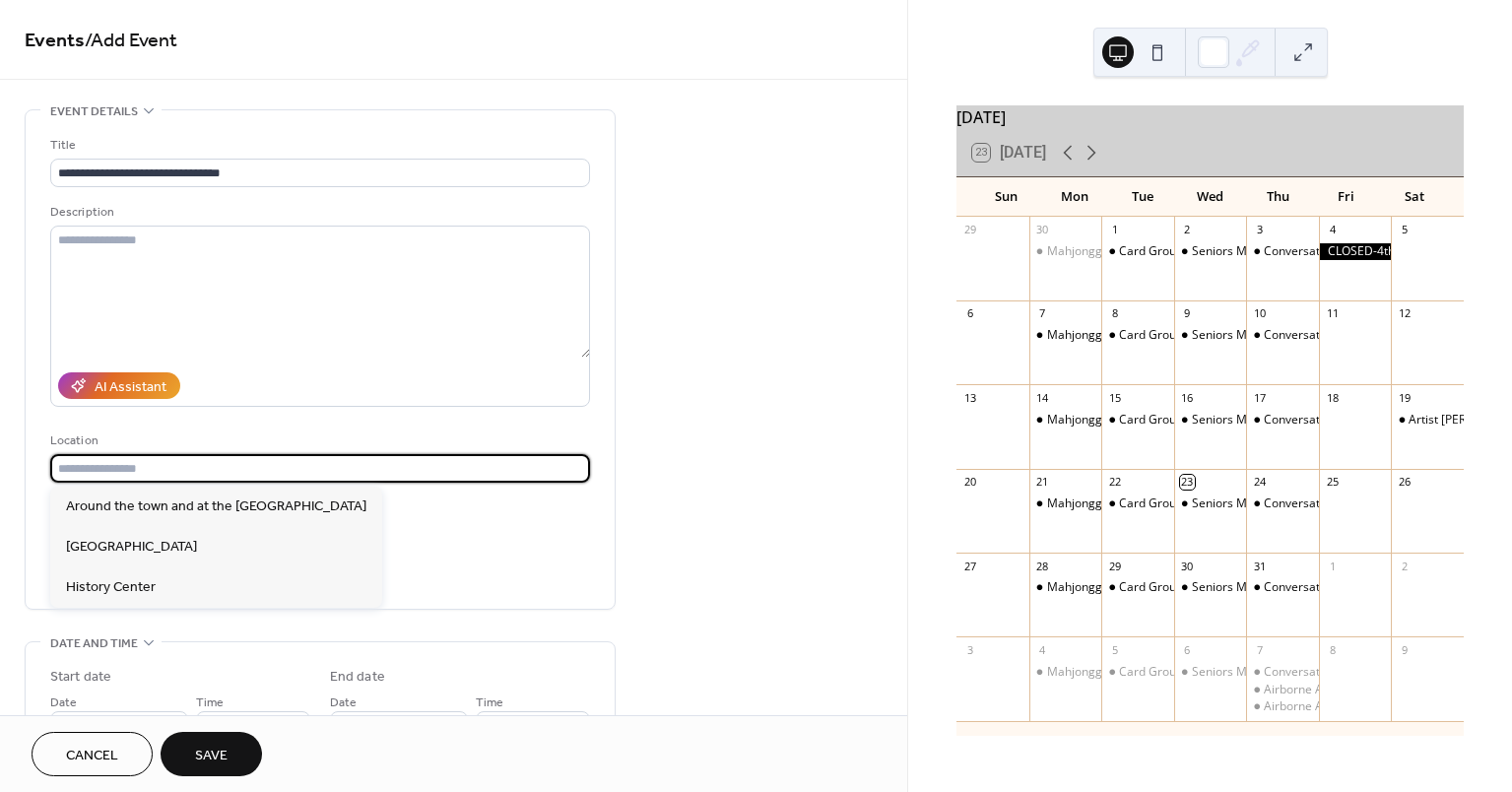 click at bounding box center (320, 468) 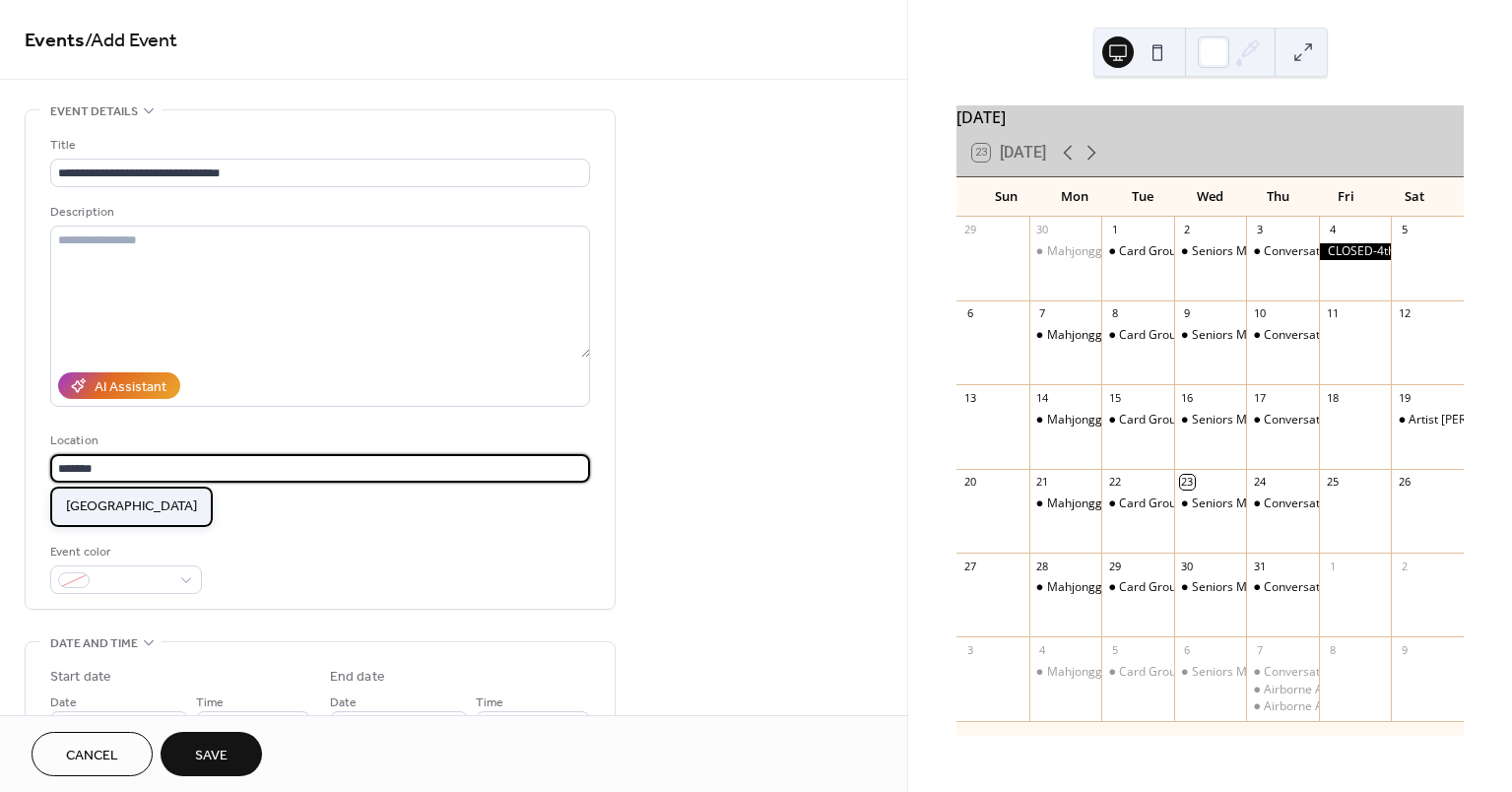 click on "[GEOGRAPHIC_DATA]" at bounding box center [131, 506] 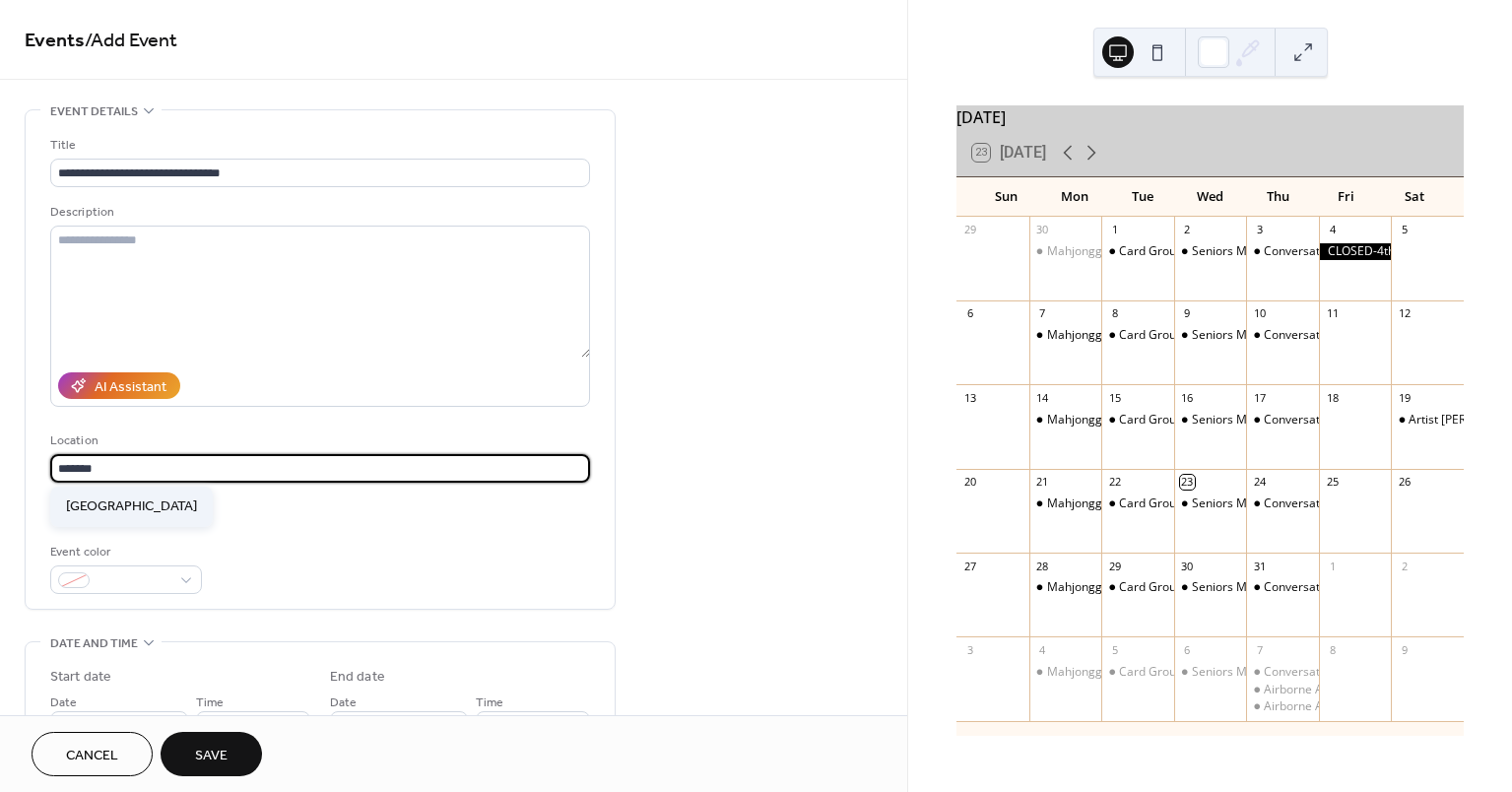 type on "**********" 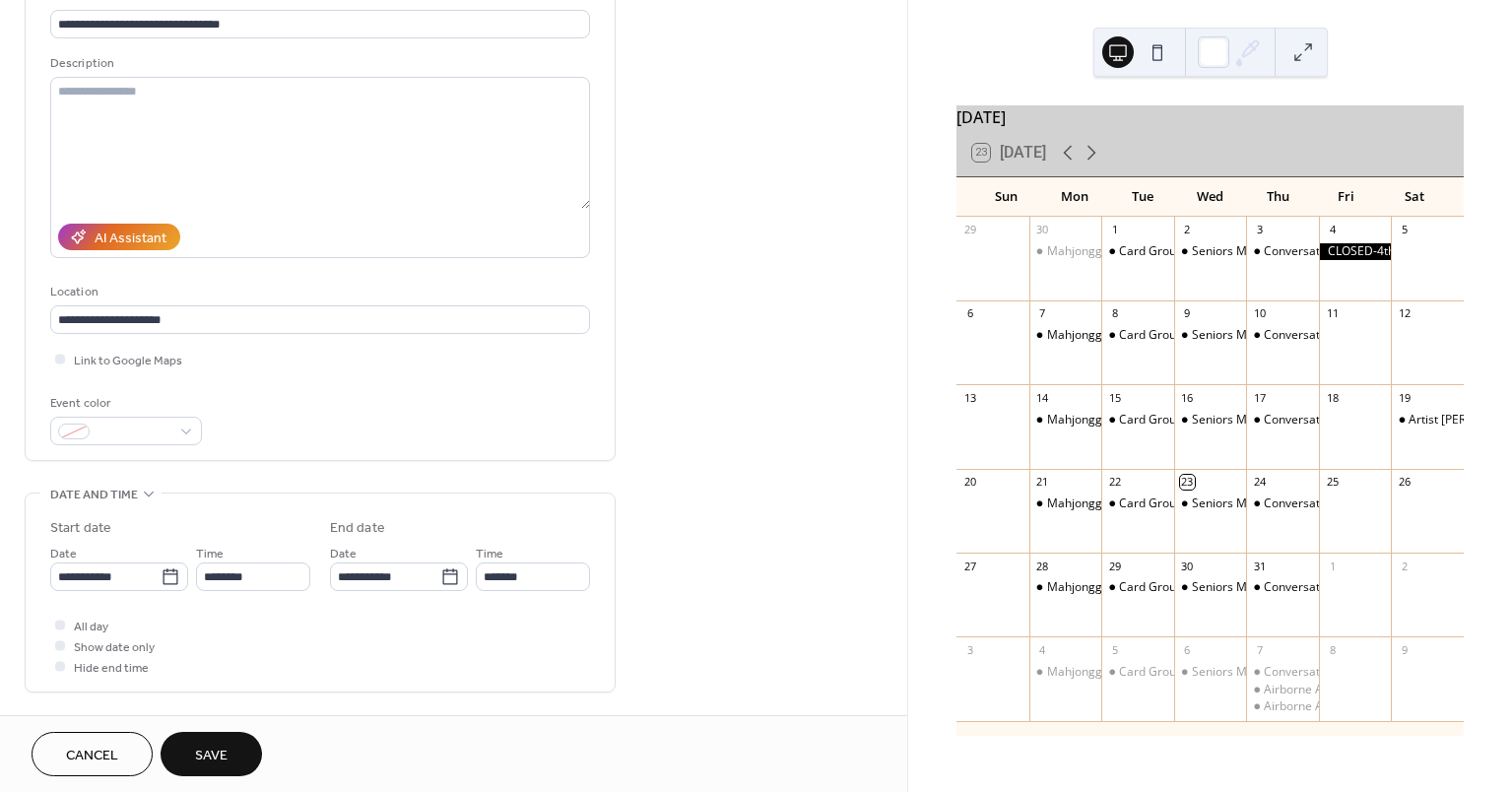 scroll, scrollTop: 296, scrollLeft: 0, axis: vertical 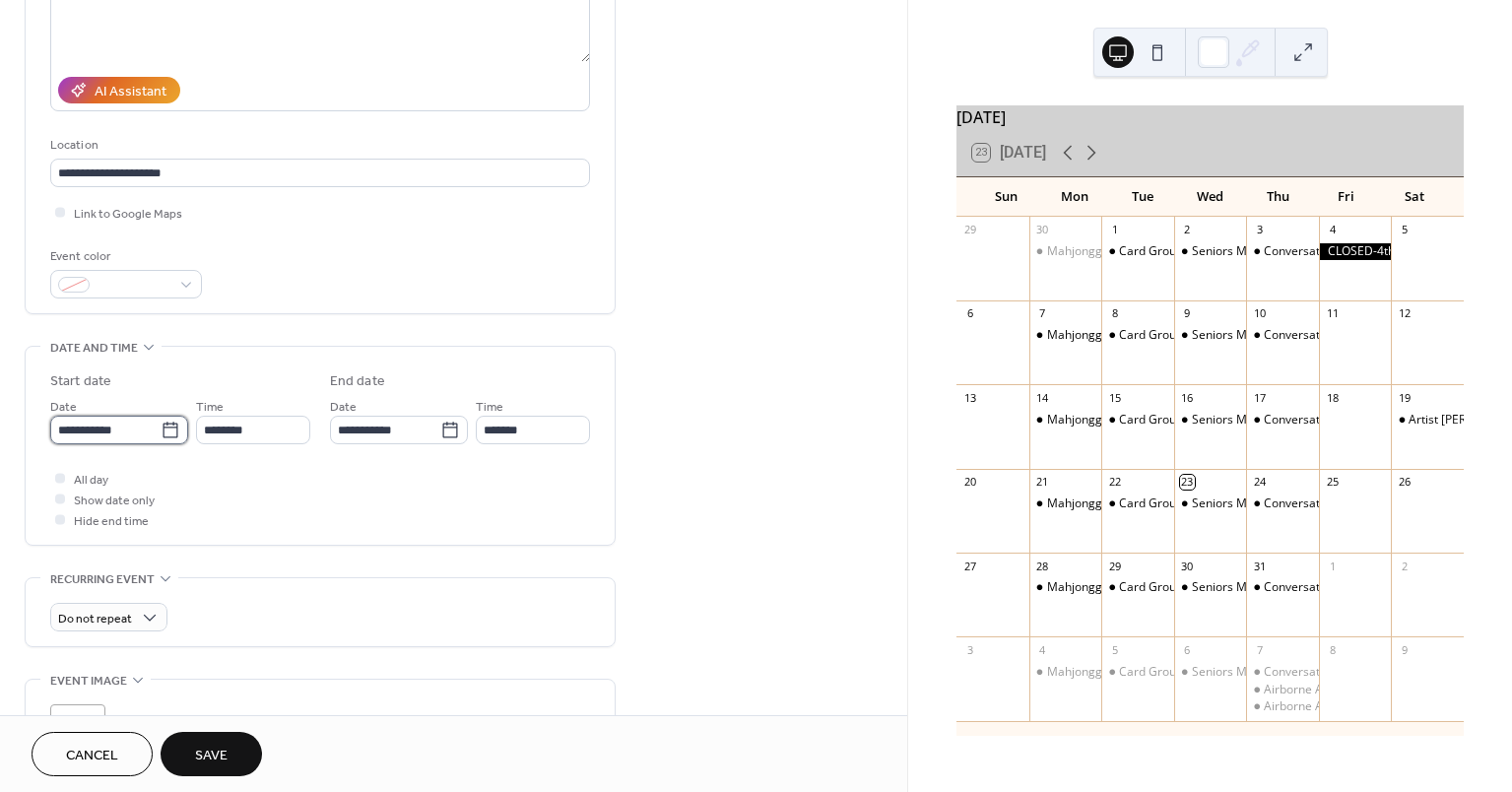 click on "**********" at bounding box center [105, 429] 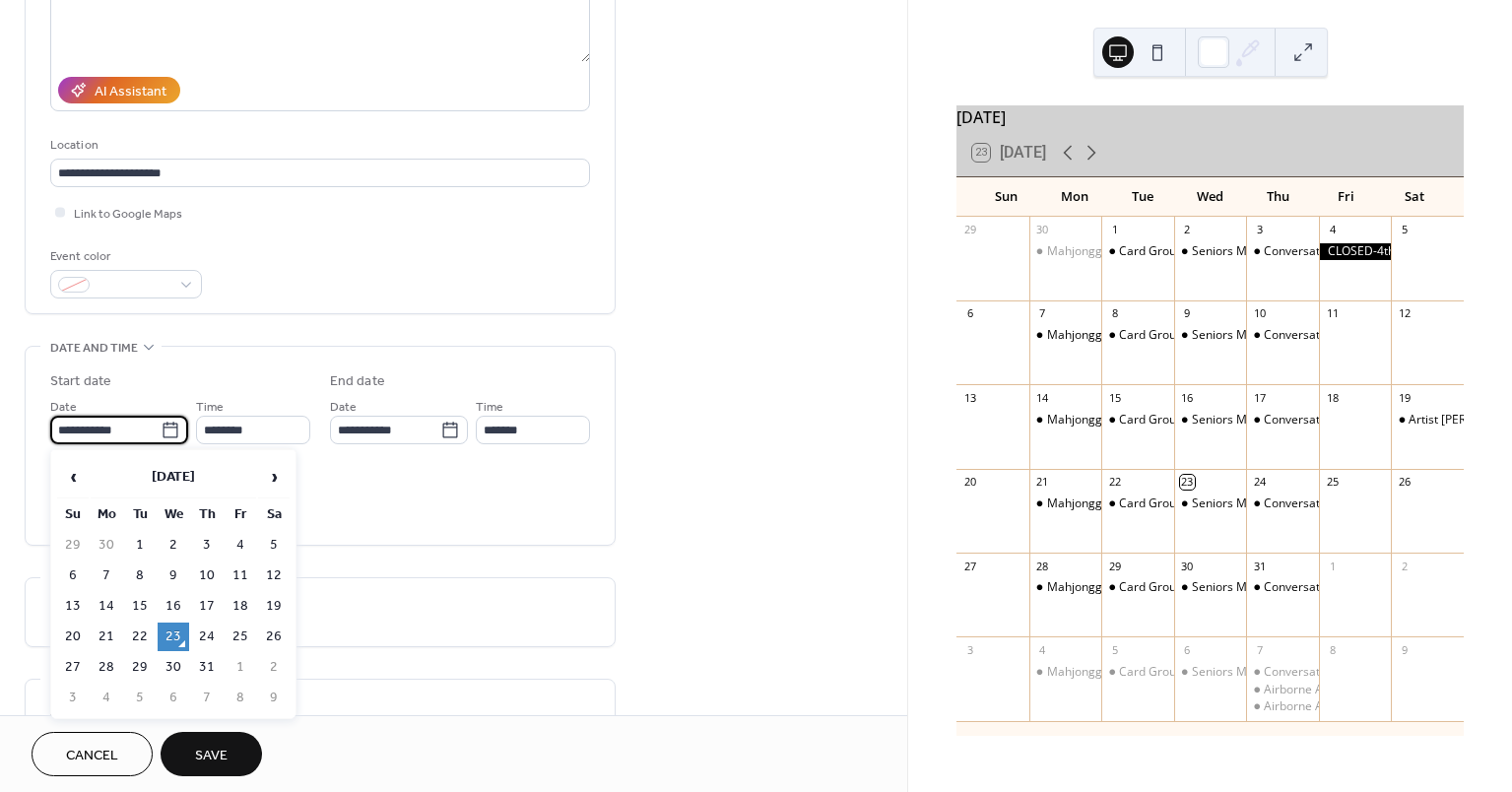 click 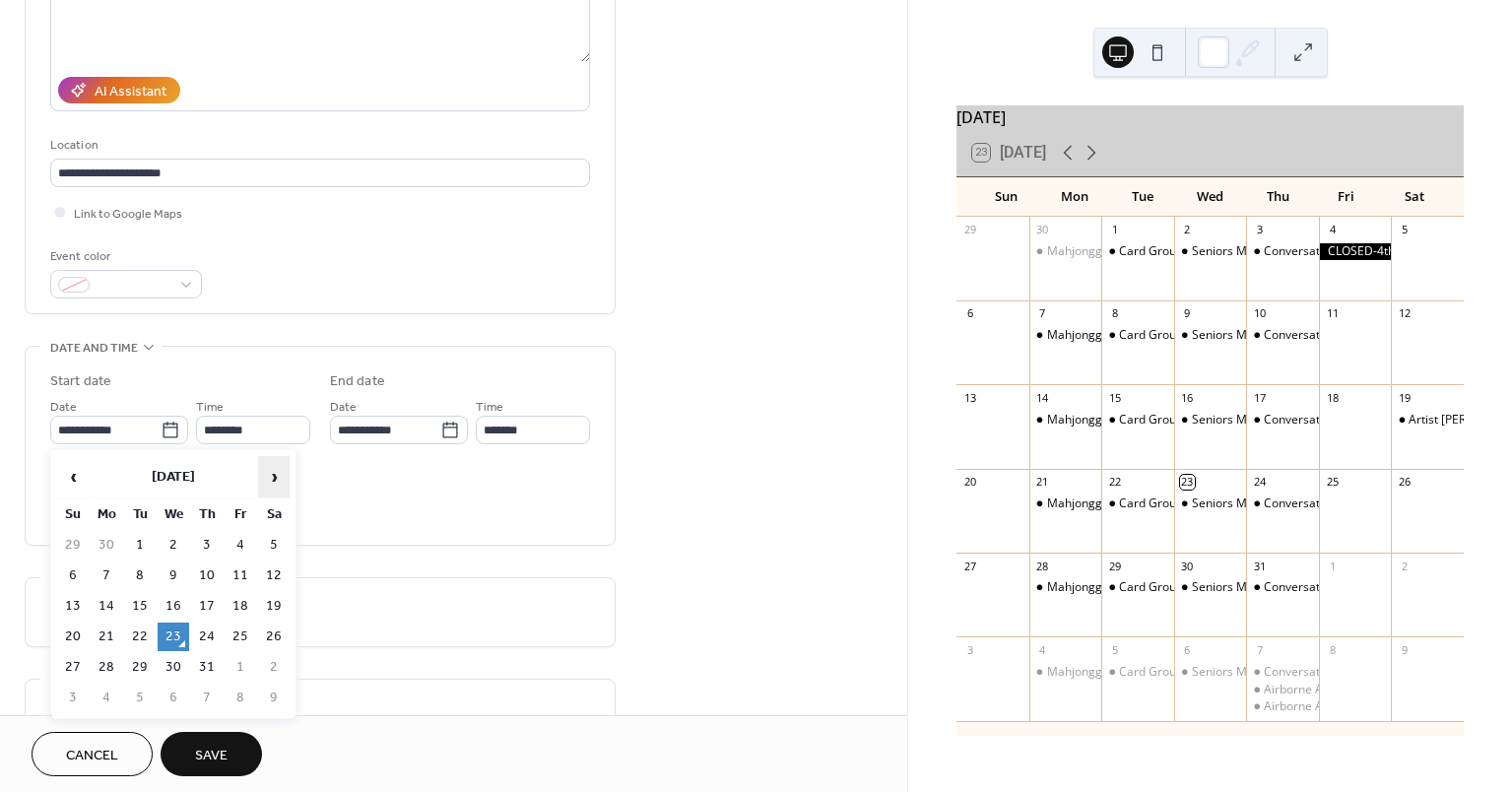 click on "›" at bounding box center [274, 477] 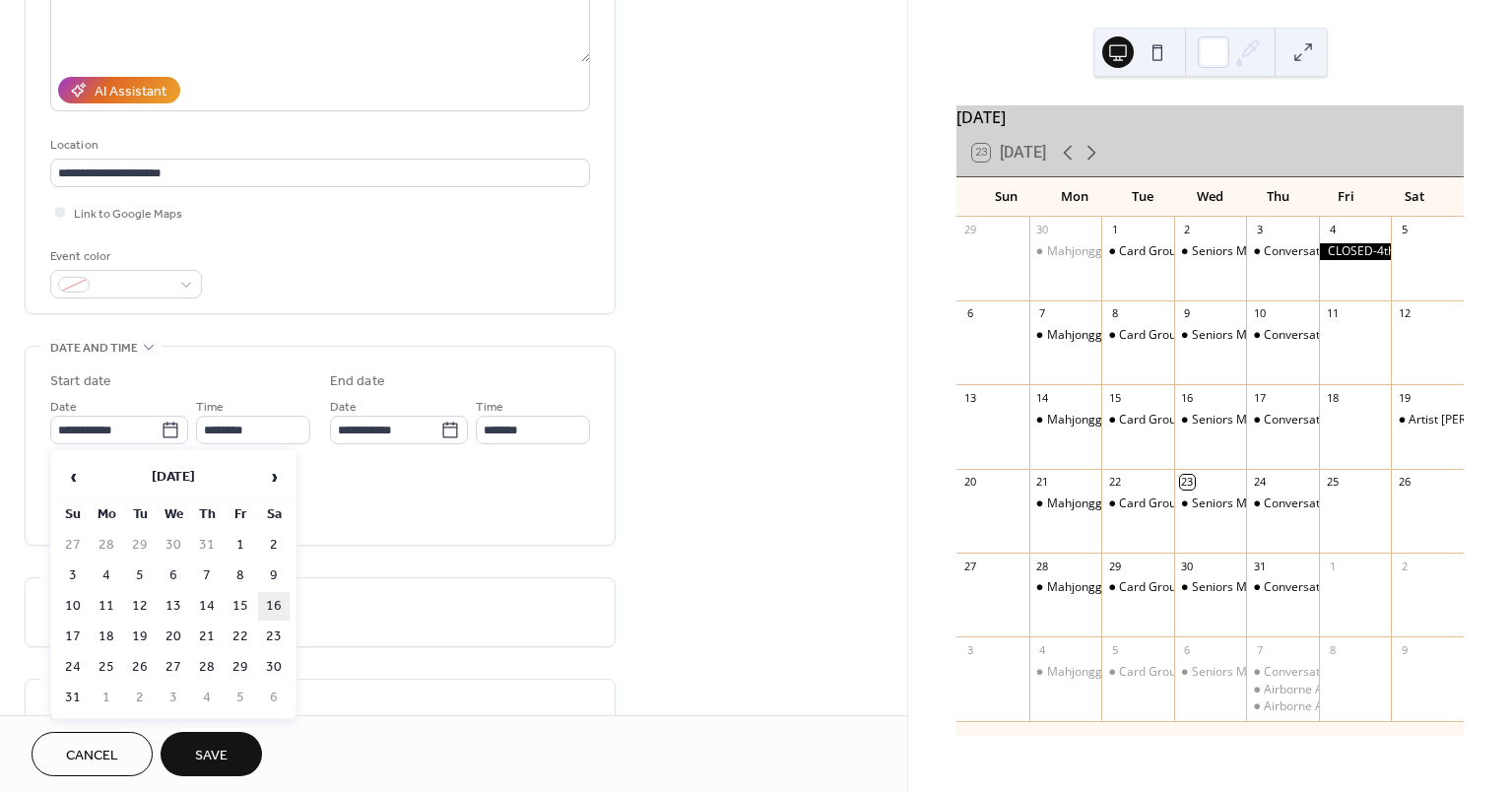 click on "16" at bounding box center (274, 606) 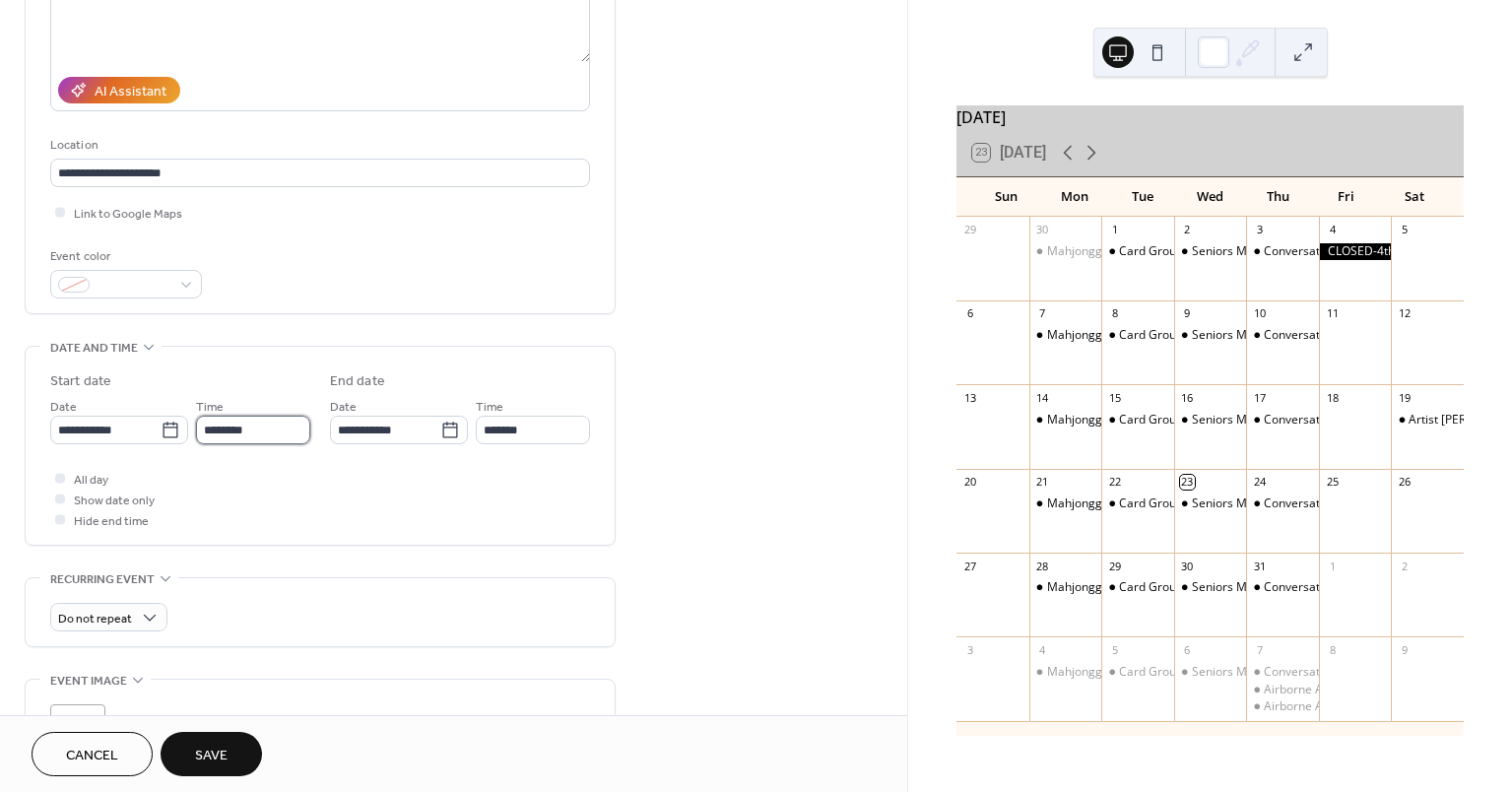 click on "********" at bounding box center (253, 429) 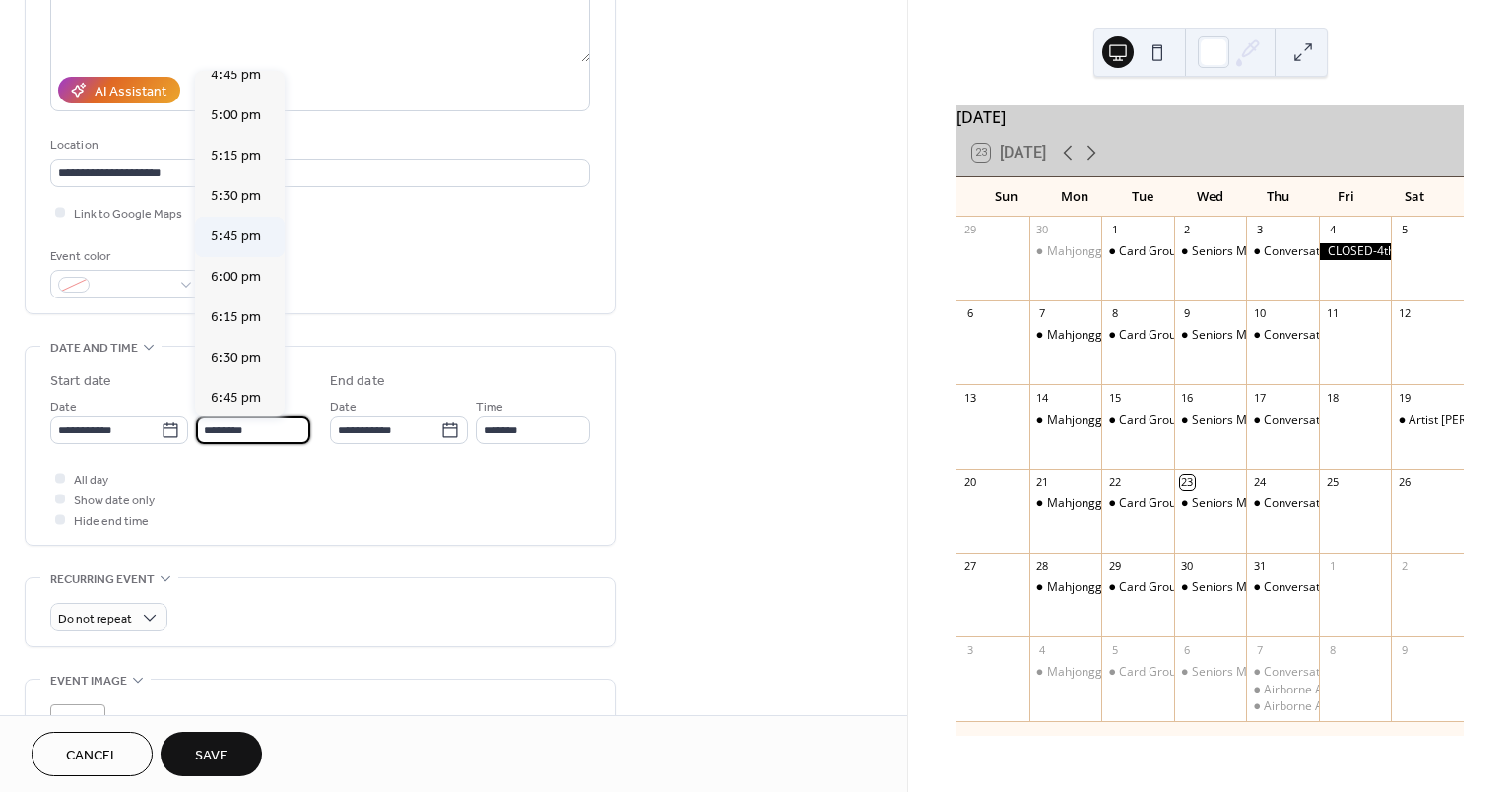 scroll, scrollTop: 2727, scrollLeft: 0, axis: vertical 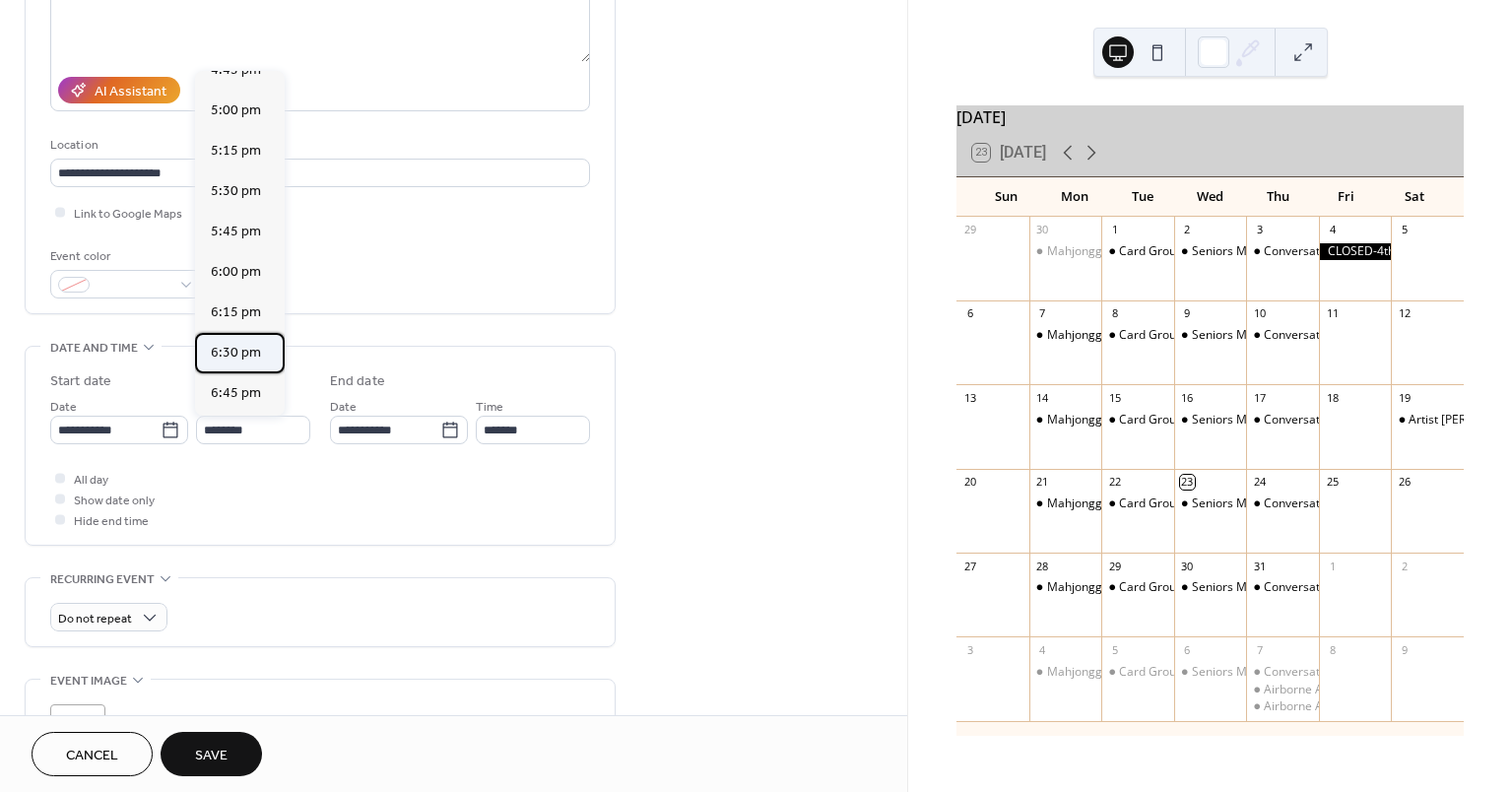 click on "6:30 pm" at bounding box center [235, 353] 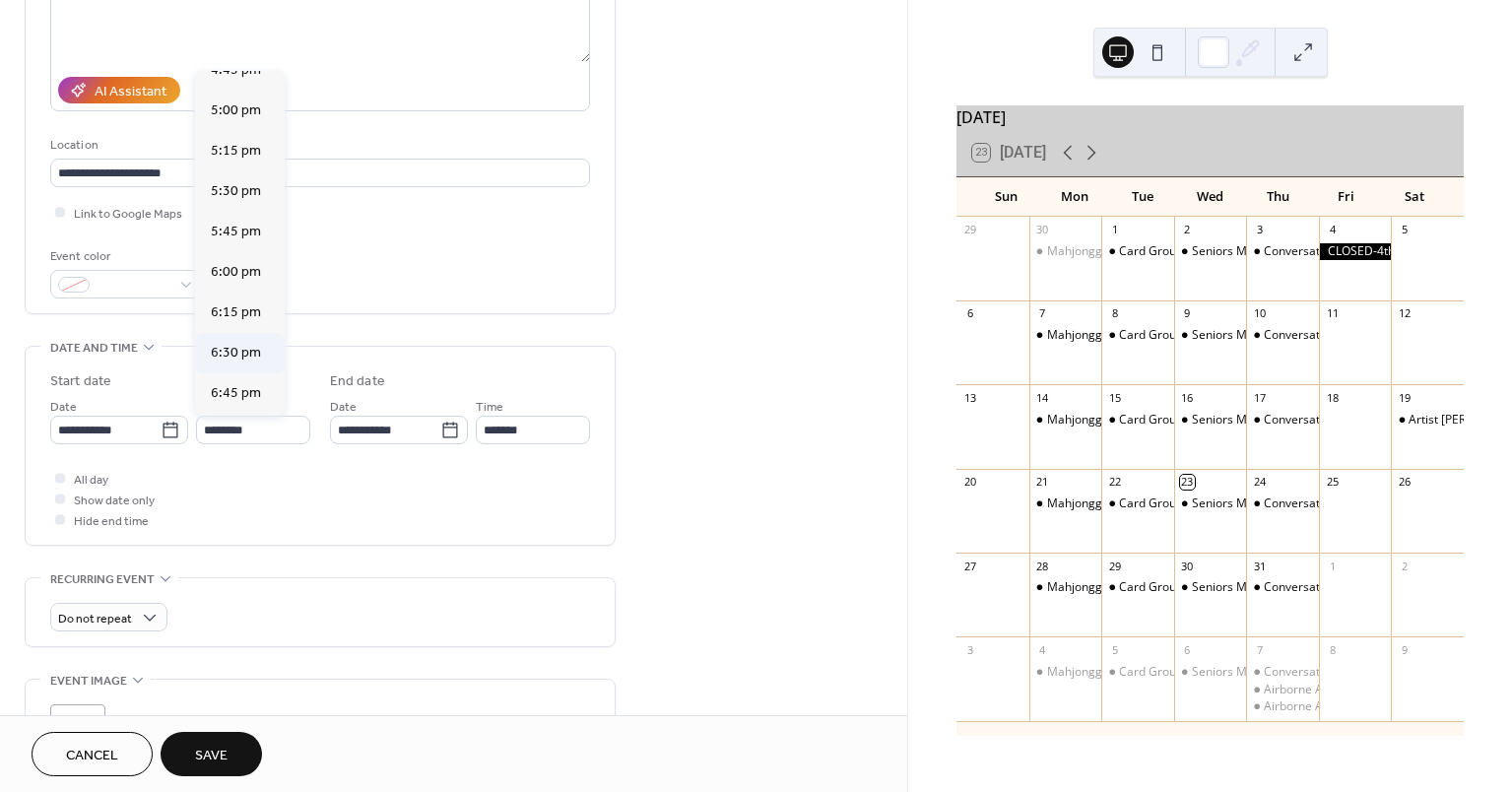 type on "*******" 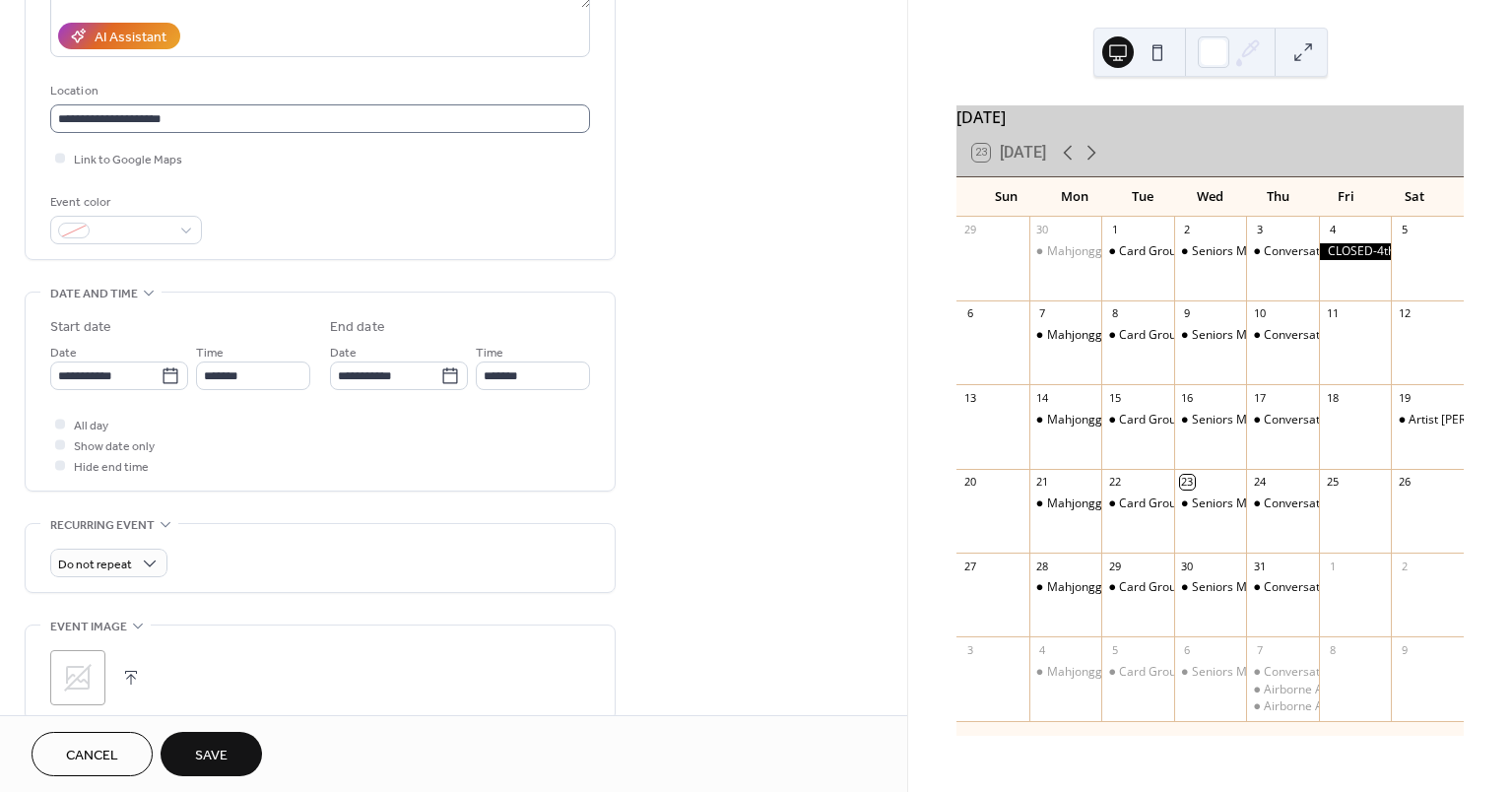 scroll, scrollTop: 394, scrollLeft: 0, axis: vertical 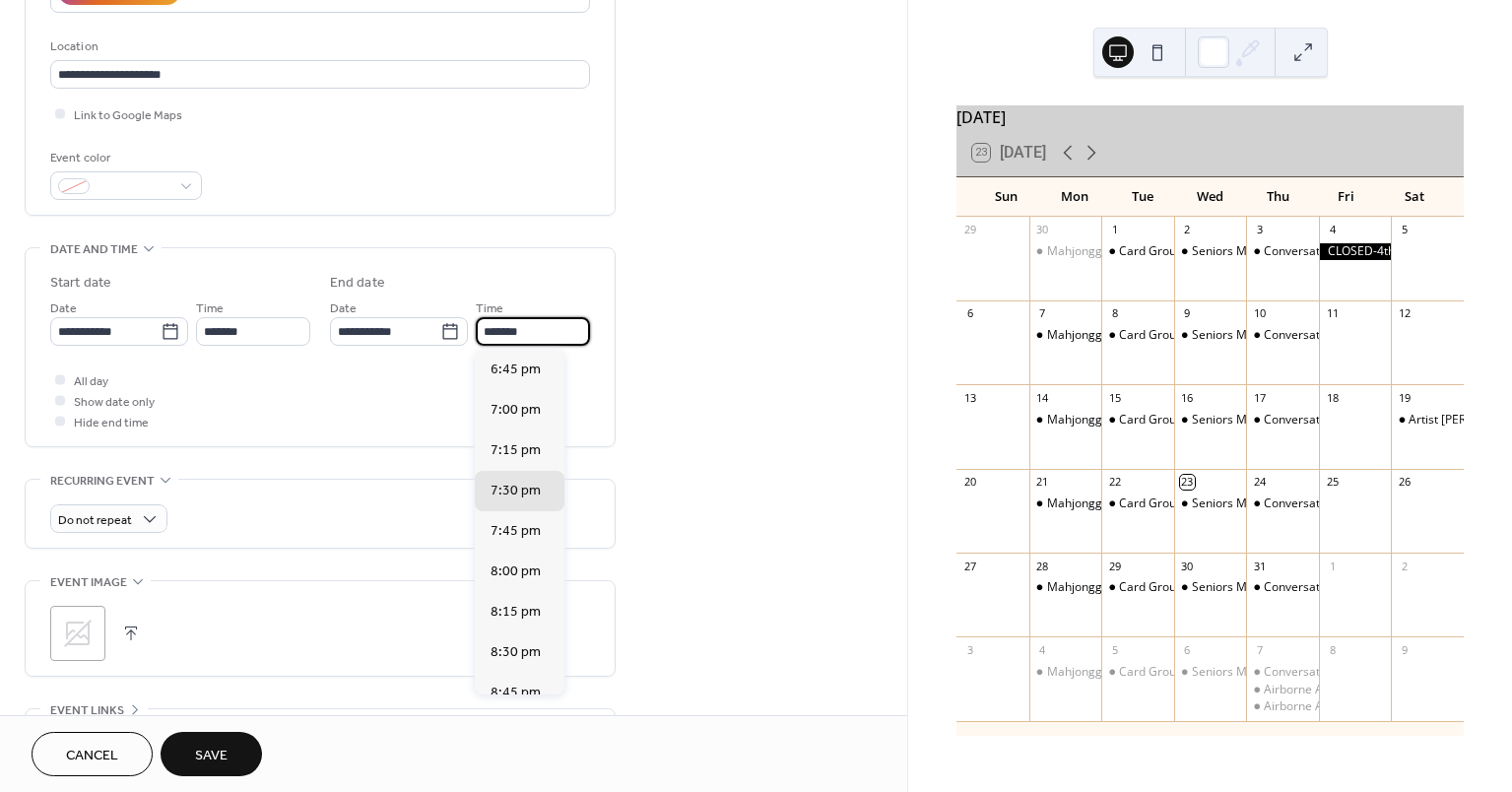 click on "*******" at bounding box center [533, 331] 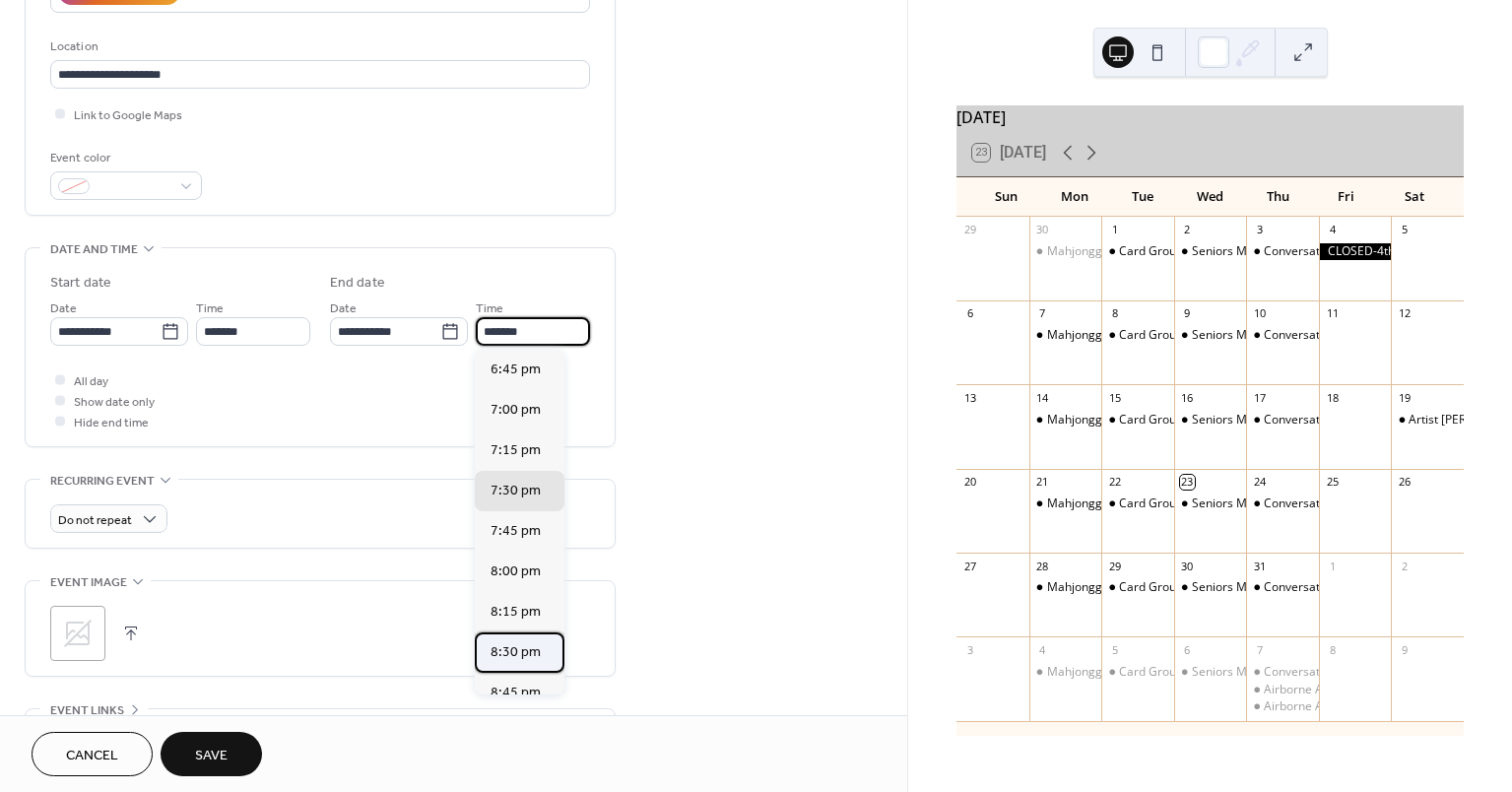 click on "8:30 pm" at bounding box center [515, 652] 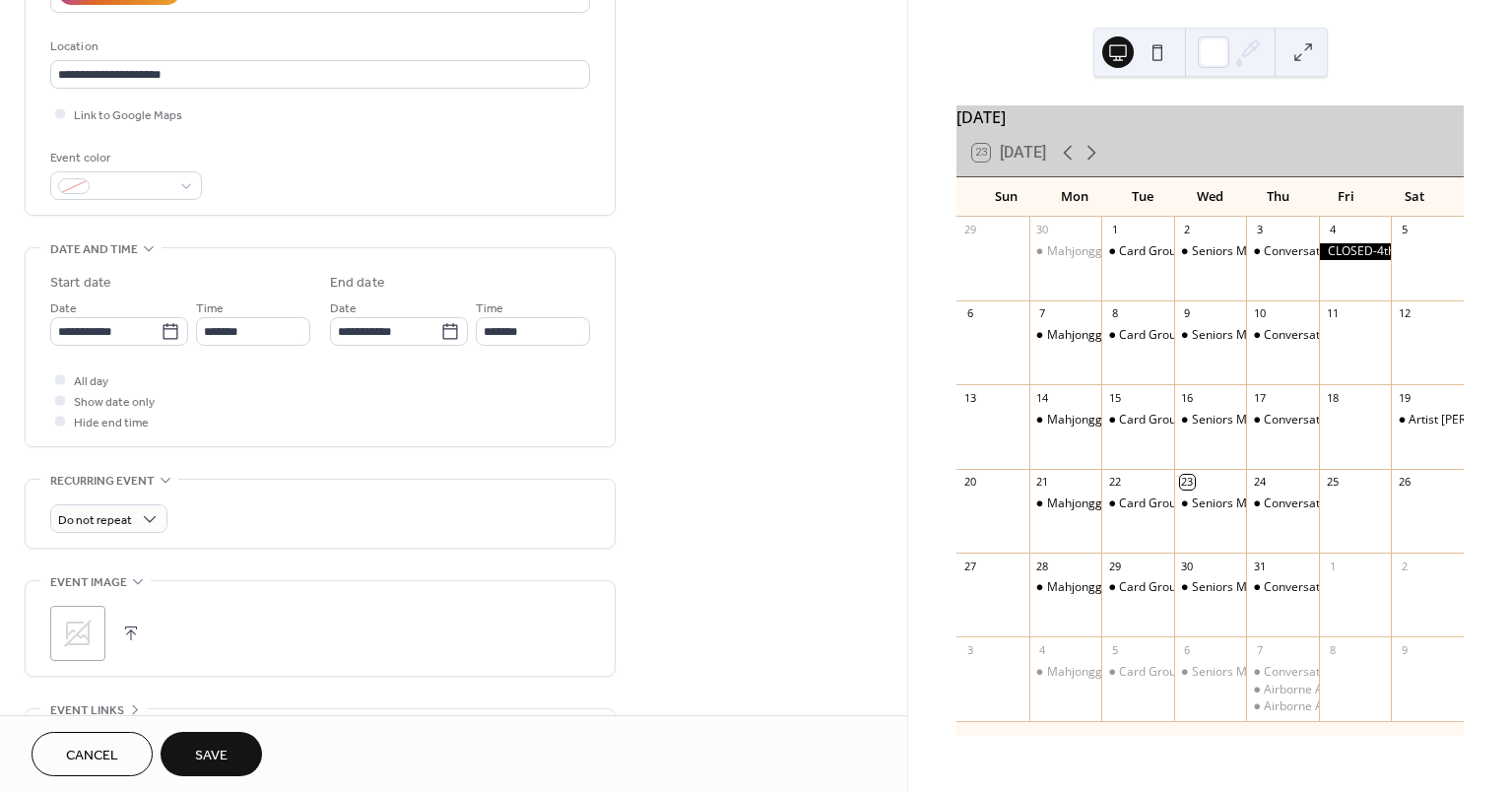 type on "*******" 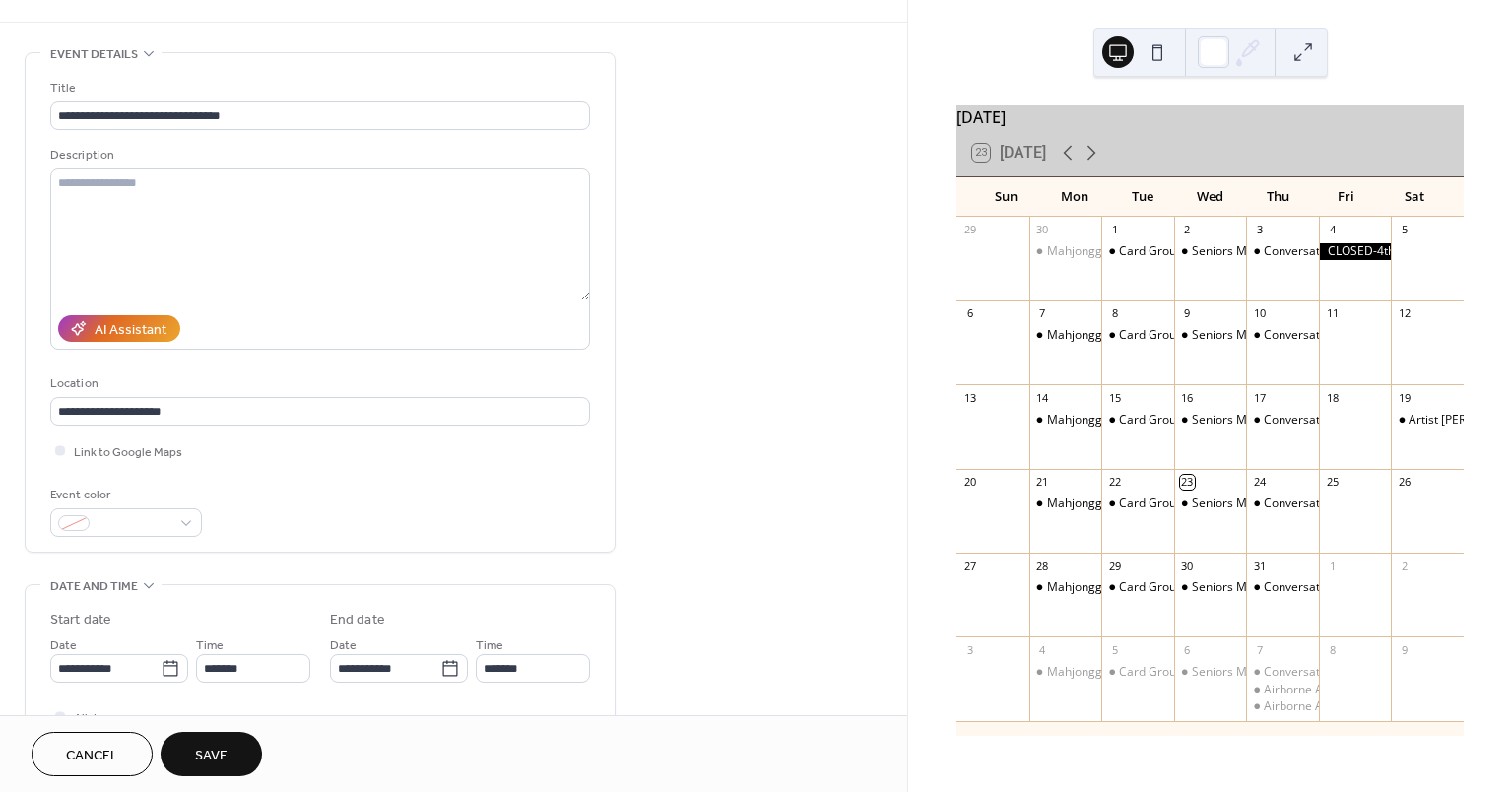 scroll, scrollTop: 296, scrollLeft: 0, axis: vertical 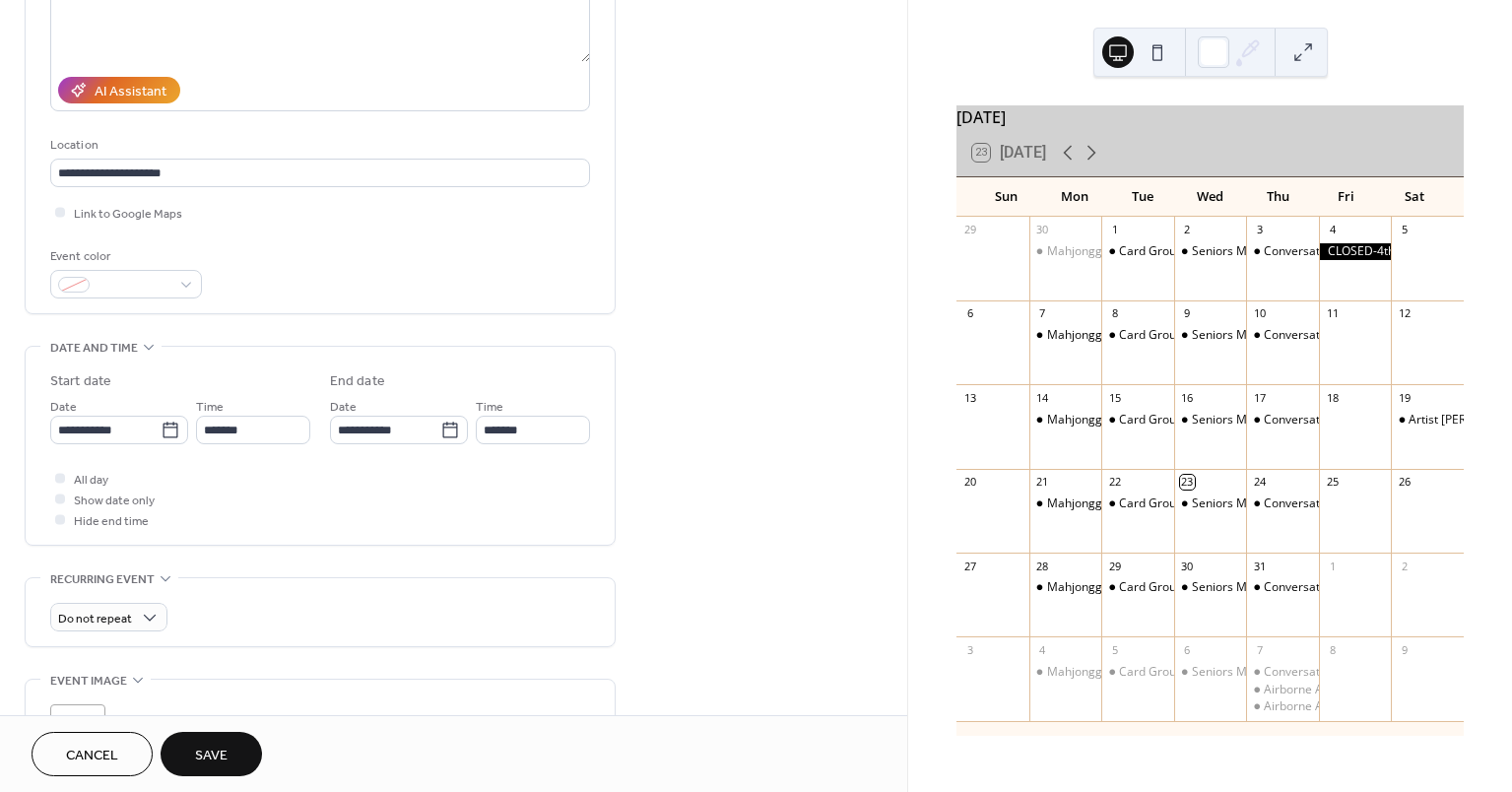 click on "Save" at bounding box center [211, 756] 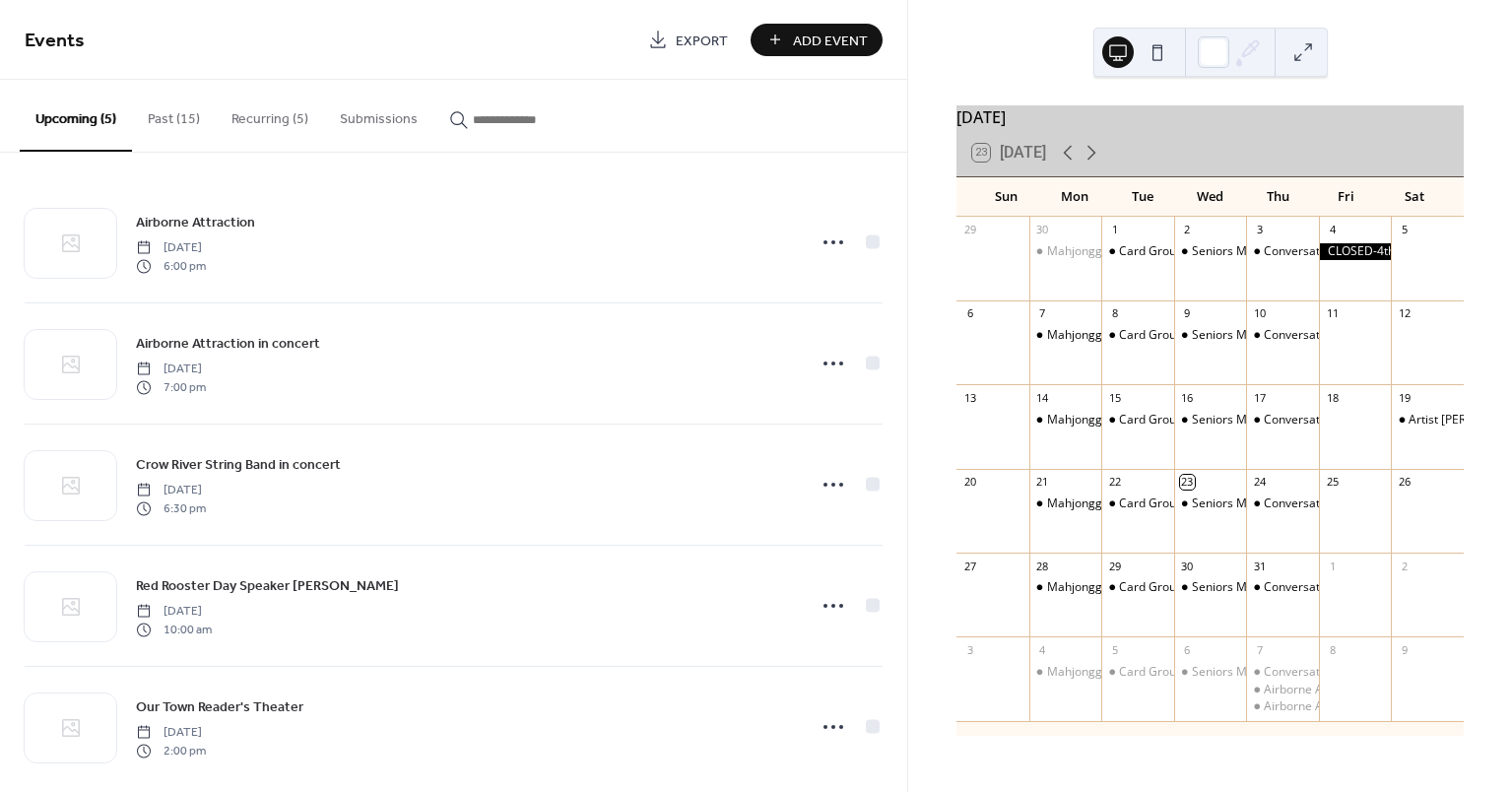 scroll, scrollTop: 25, scrollLeft: 0, axis: vertical 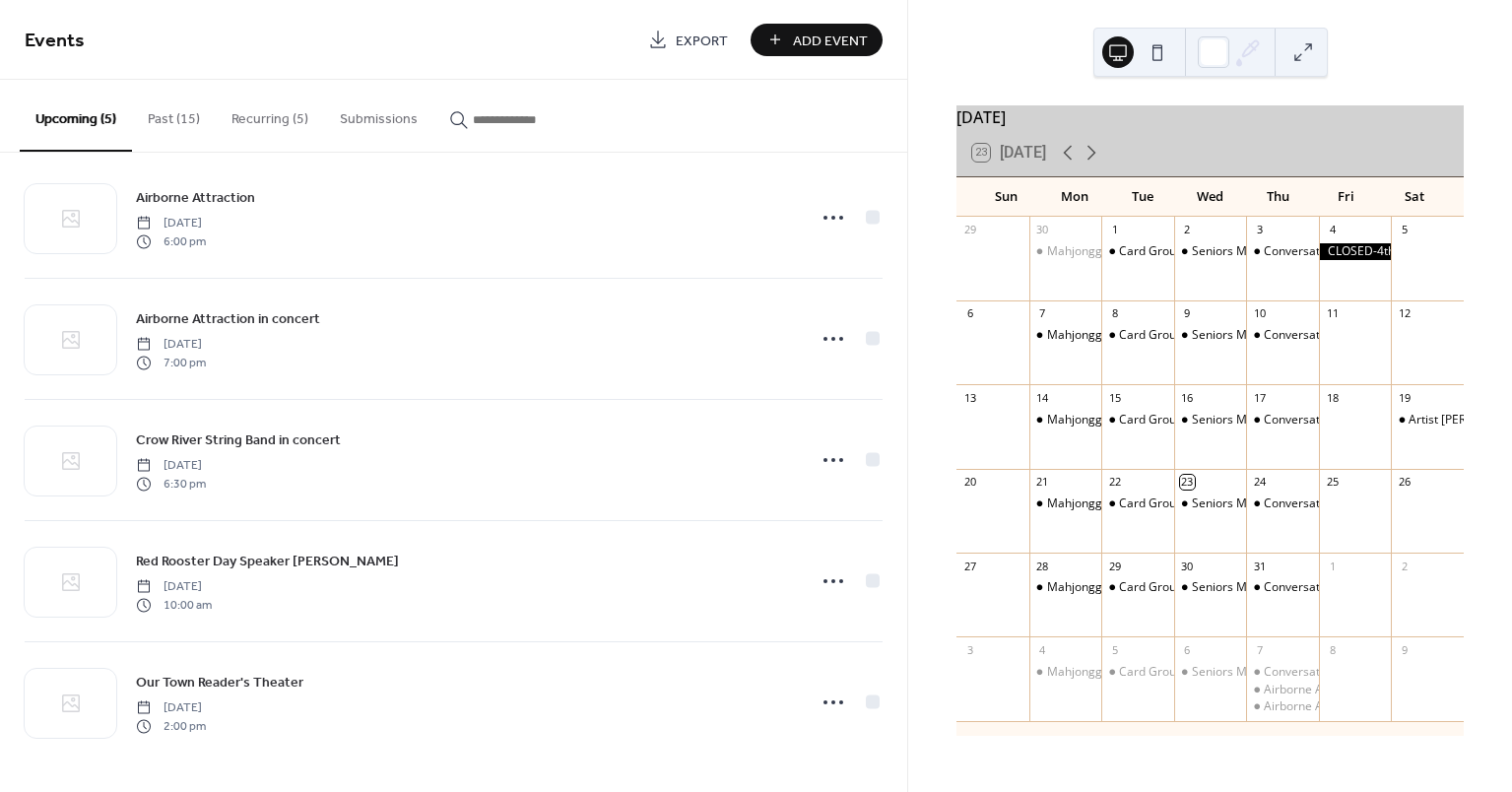 click on "July 2025 23 Today Sun Mon Tue Wed Thu Fri Sat 29 30 Mahjongg 1 Card Group 2 Seniors Meet 3 Conversation Cafe 4 5 6 7 Mahjongg 8 Card Group 9 Seniors Meet 10 Conversation Cafe 11 12 13 14 Mahjongg 15 Card Group 16 Seniors Meet 17 Conversation Cafe 18 19 Artist Sue Davis: Intuitive Earth Escape talk and nature walk 20 21 Mahjongg 22 Card Group 23 Seniors Meet 24 Conversation Cafe 25 26 27 28 Mahjongg 29 Card Group 30 Seniors Meet 31 Conversation Cafe 1 2 3 4 Mahjongg 5 Card Group 6 Seniors Meet 7 Conversation Cafe Airborne Attraction Airborne Attraction in concert 8 9" at bounding box center (1210, 396) 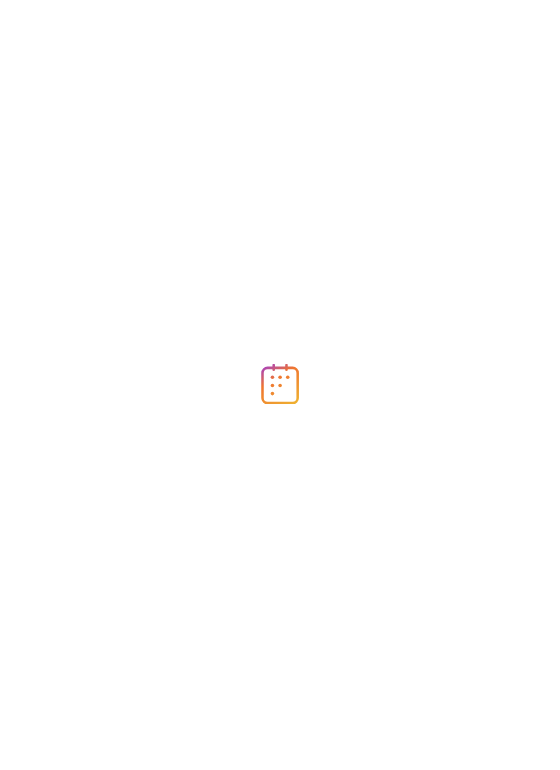scroll, scrollTop: 0, scrollLeft: 0, axis: both 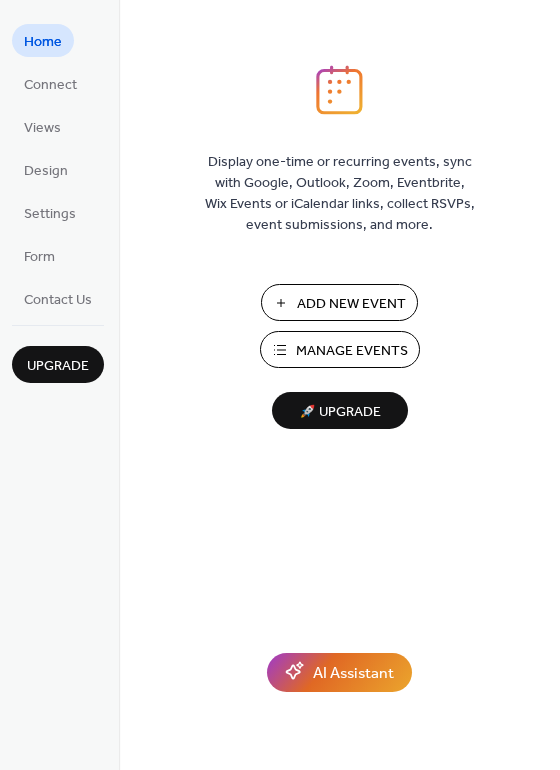 click on "Manage Events" at bounding box center [352, 351] 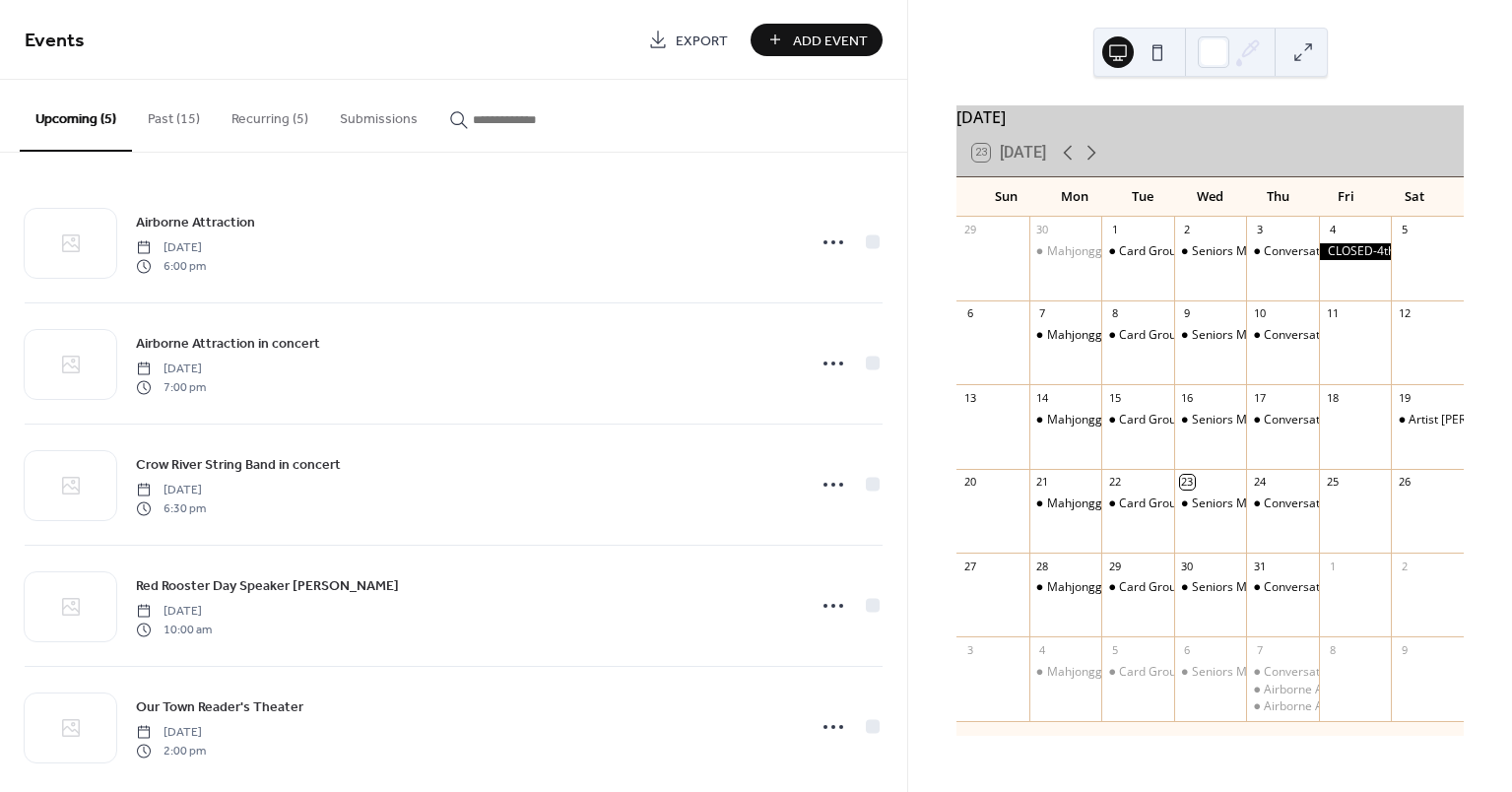 scroll, scrollTop: 0, scrollLeft: 0, axis: both 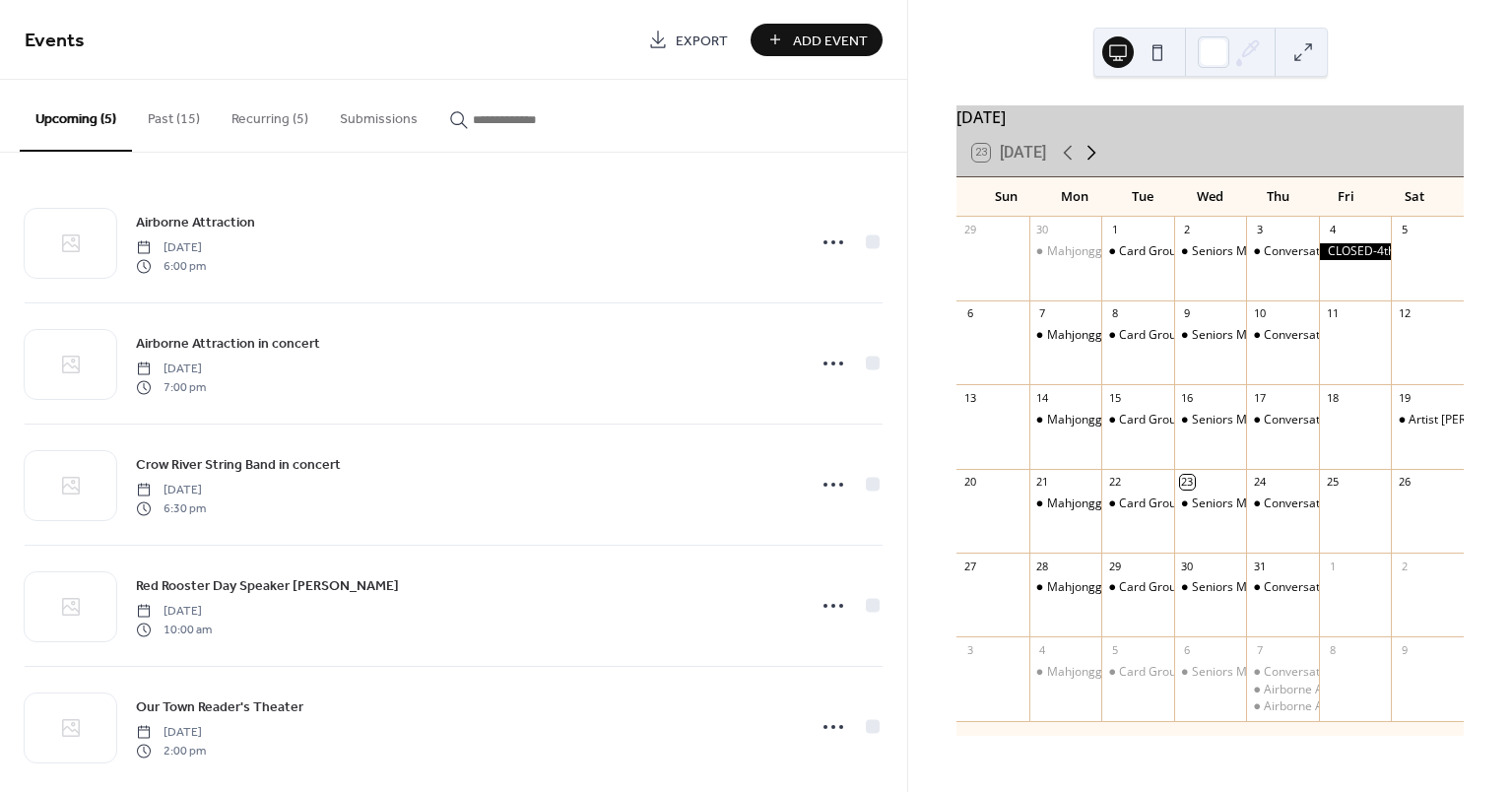 click 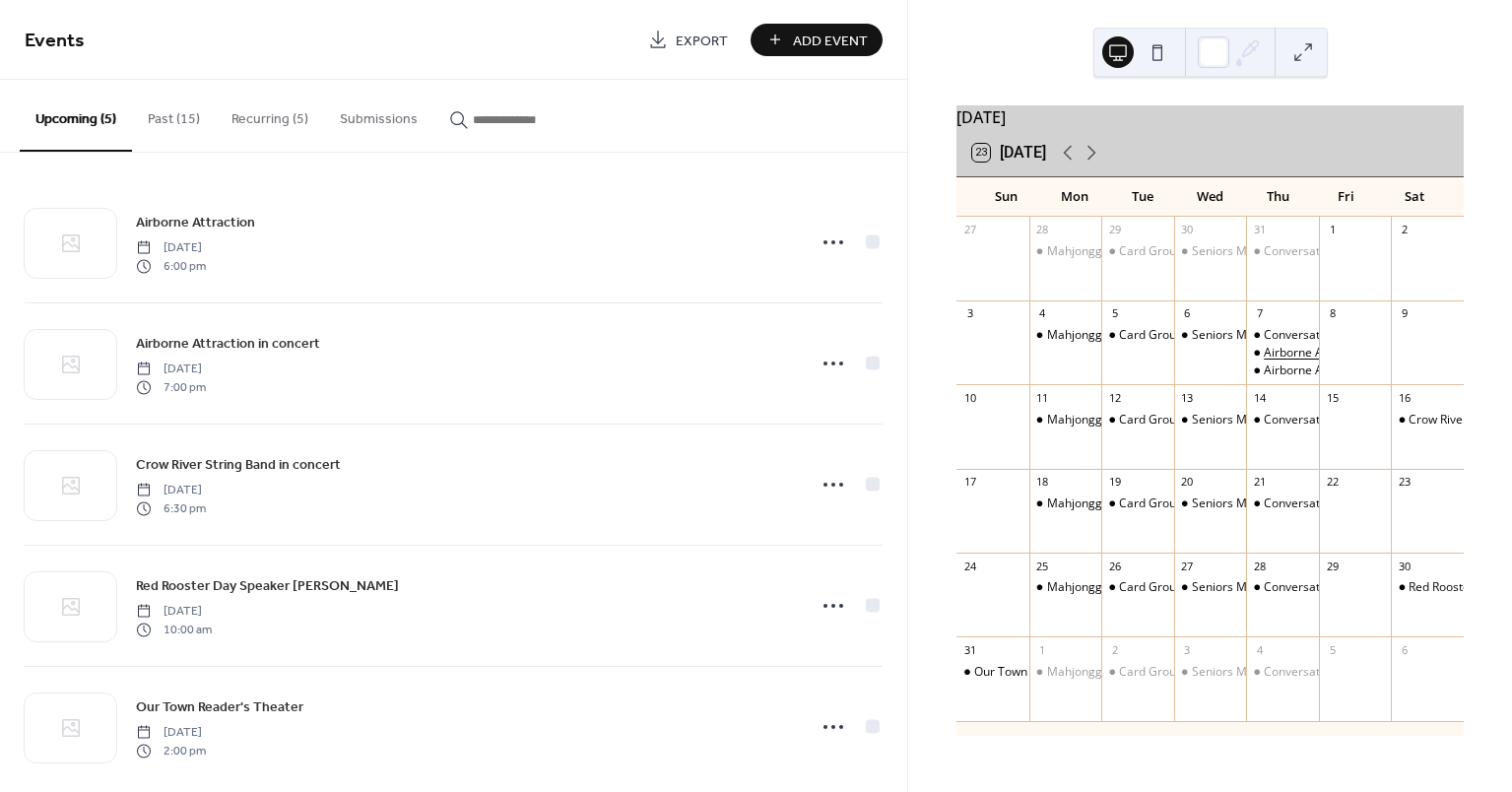 click on "Airborne Attraction" at bounding box center (1316, 353) 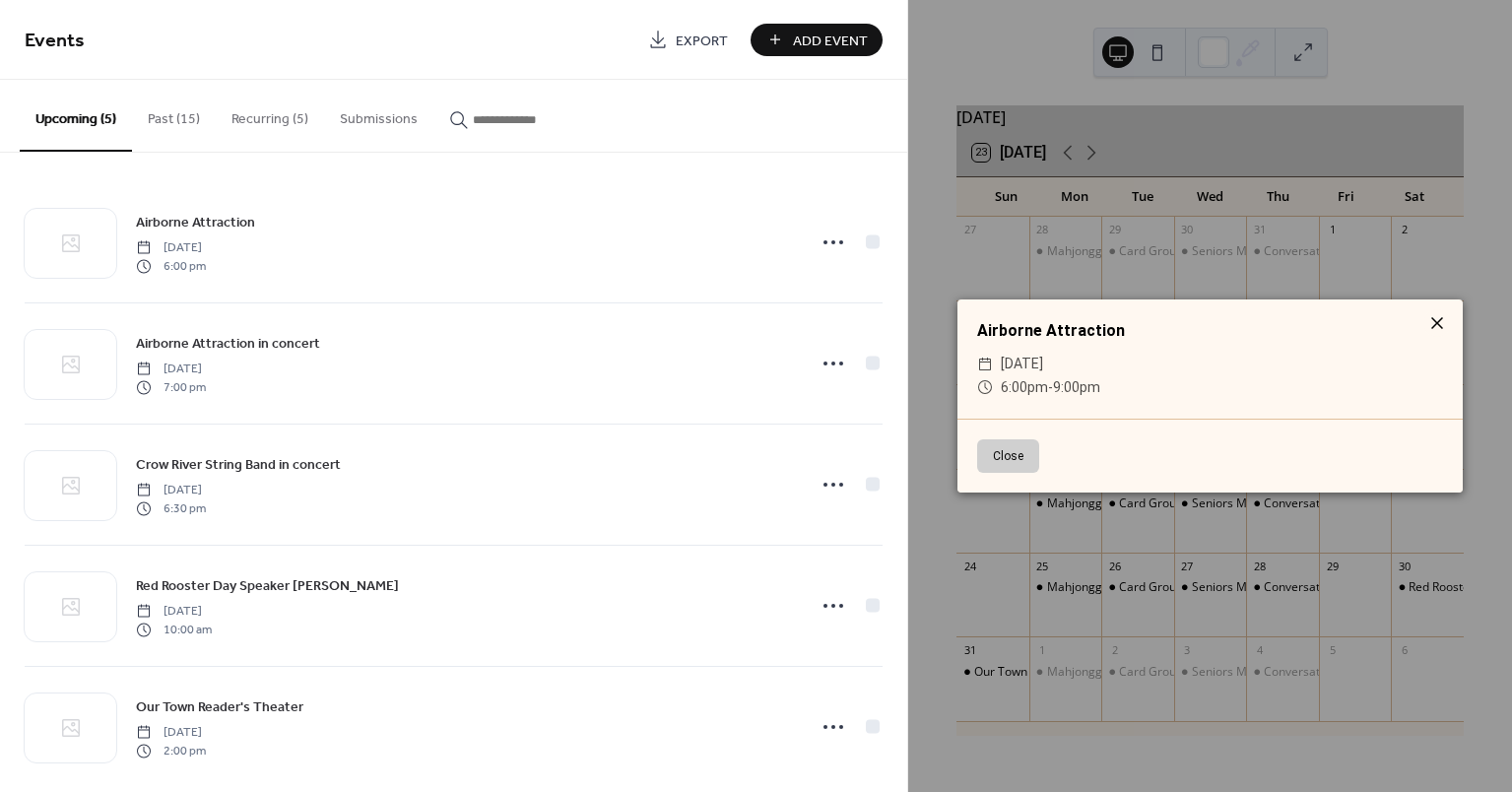 click 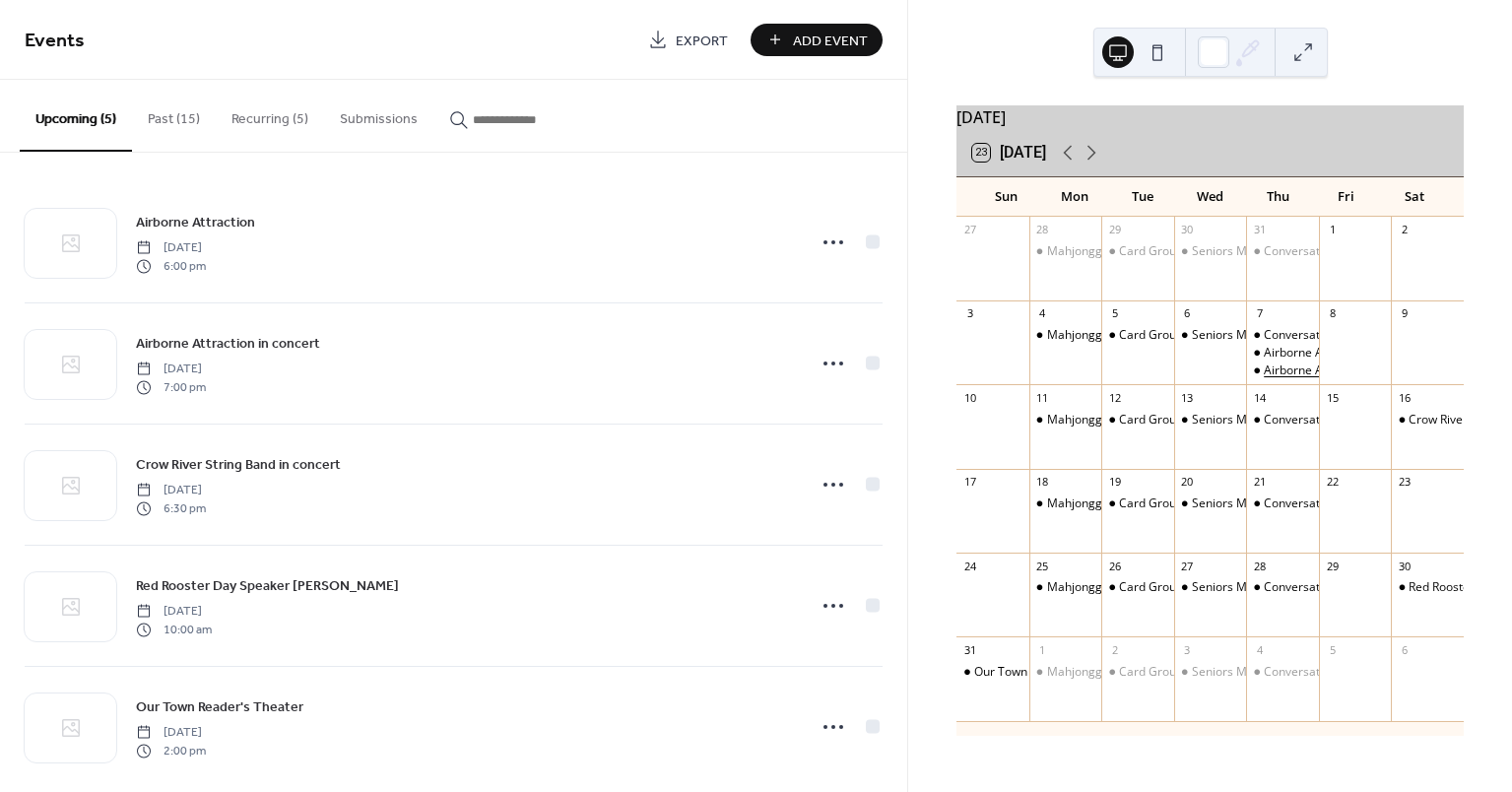 click on "Airborne Attraction in concert" at bounding box center [1345, 370] 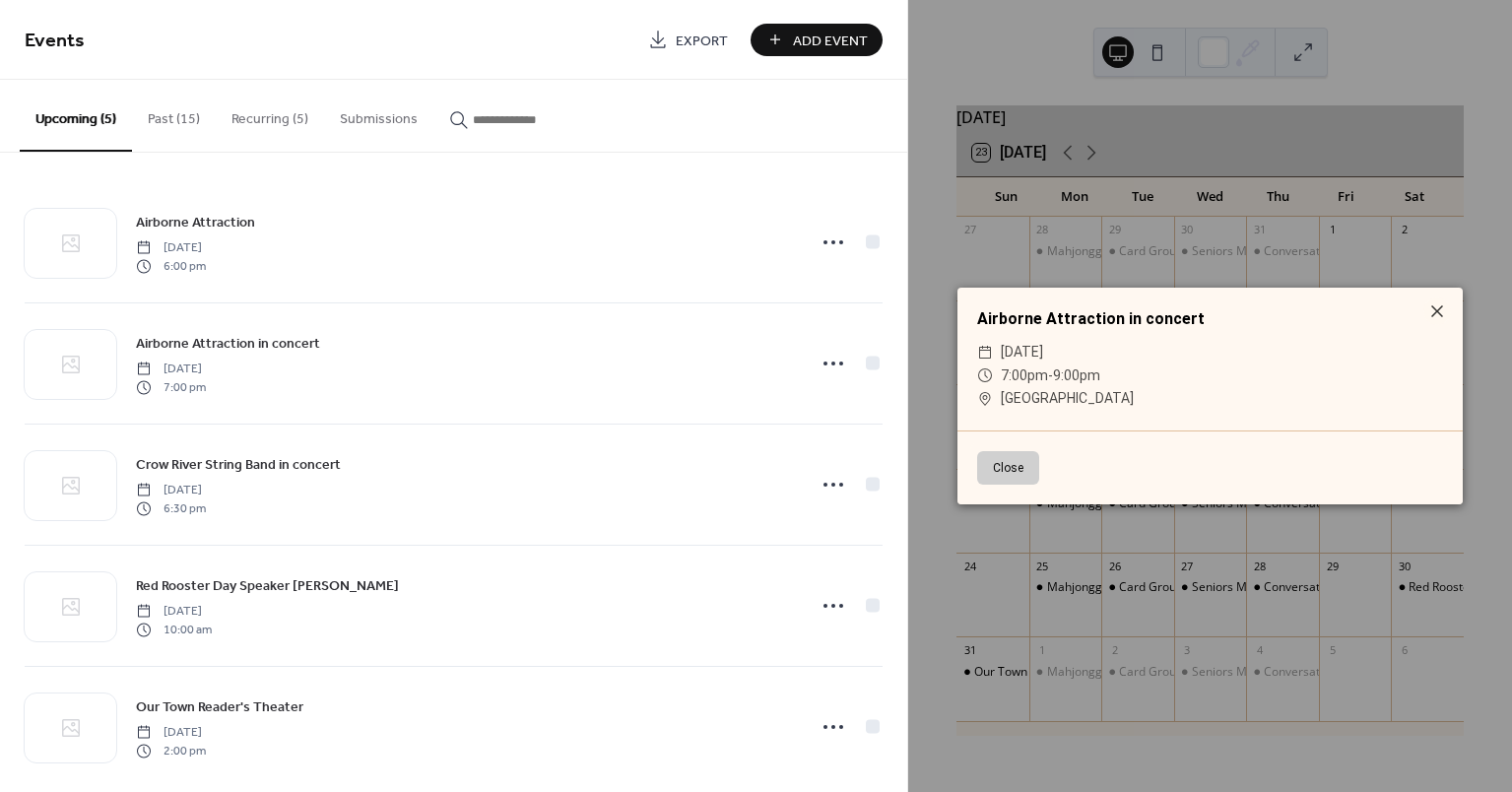 click on "Close" at bounding box center (1008, 468) 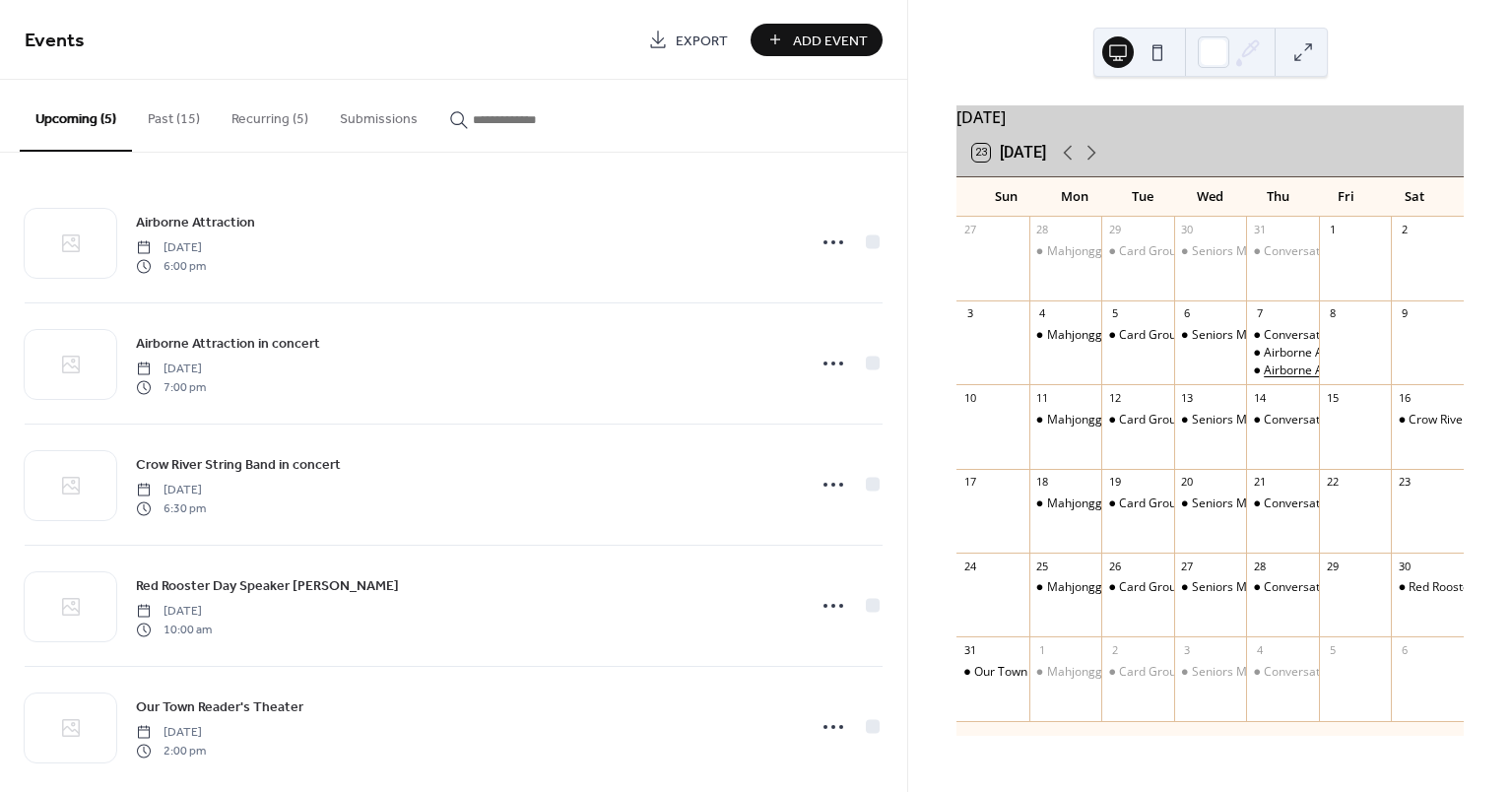 click on "Airborne Attraction in concert" at bounding box center (1345, 370) 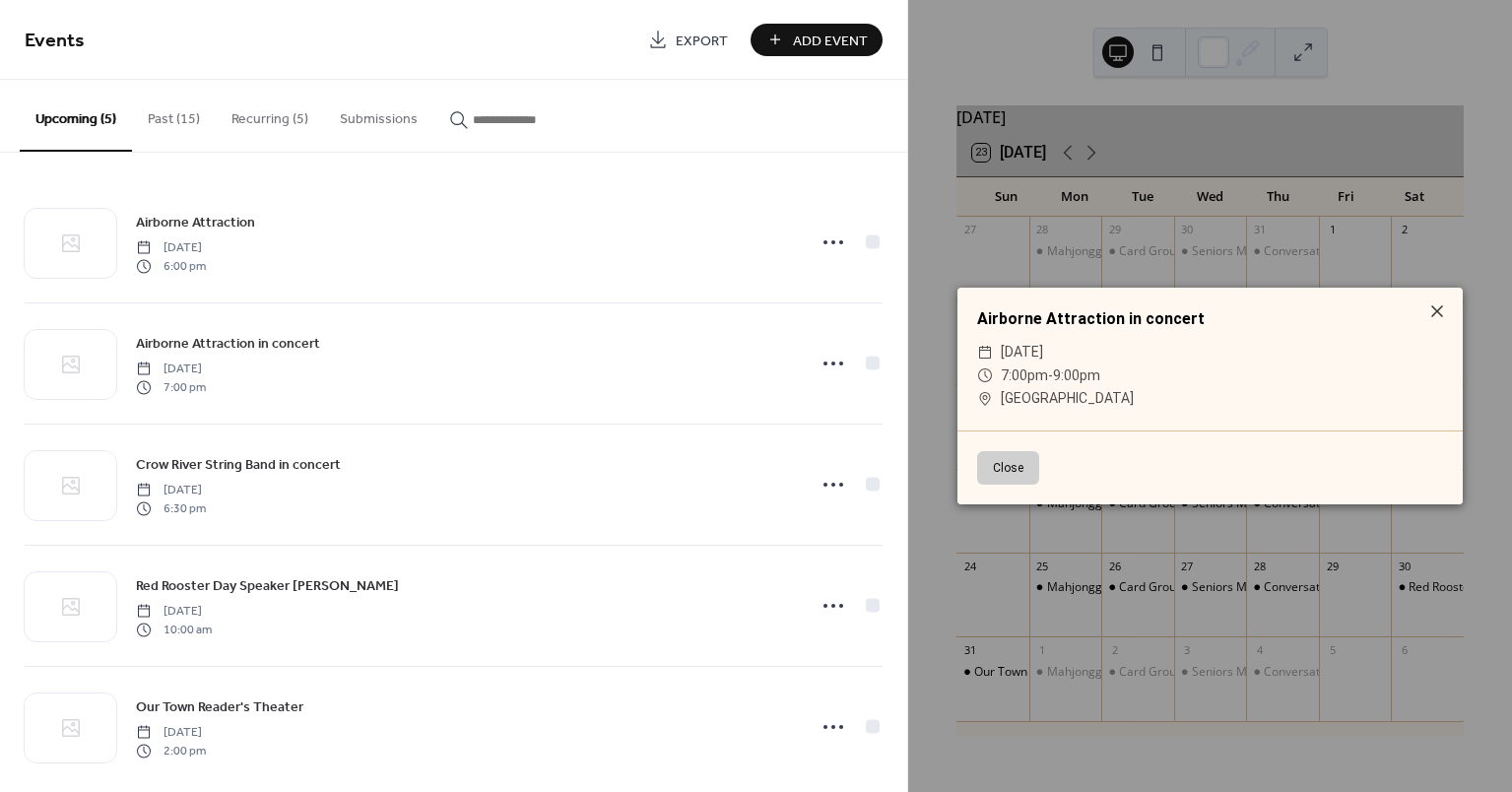 click on "Close" at bounding box center [1008, 468] 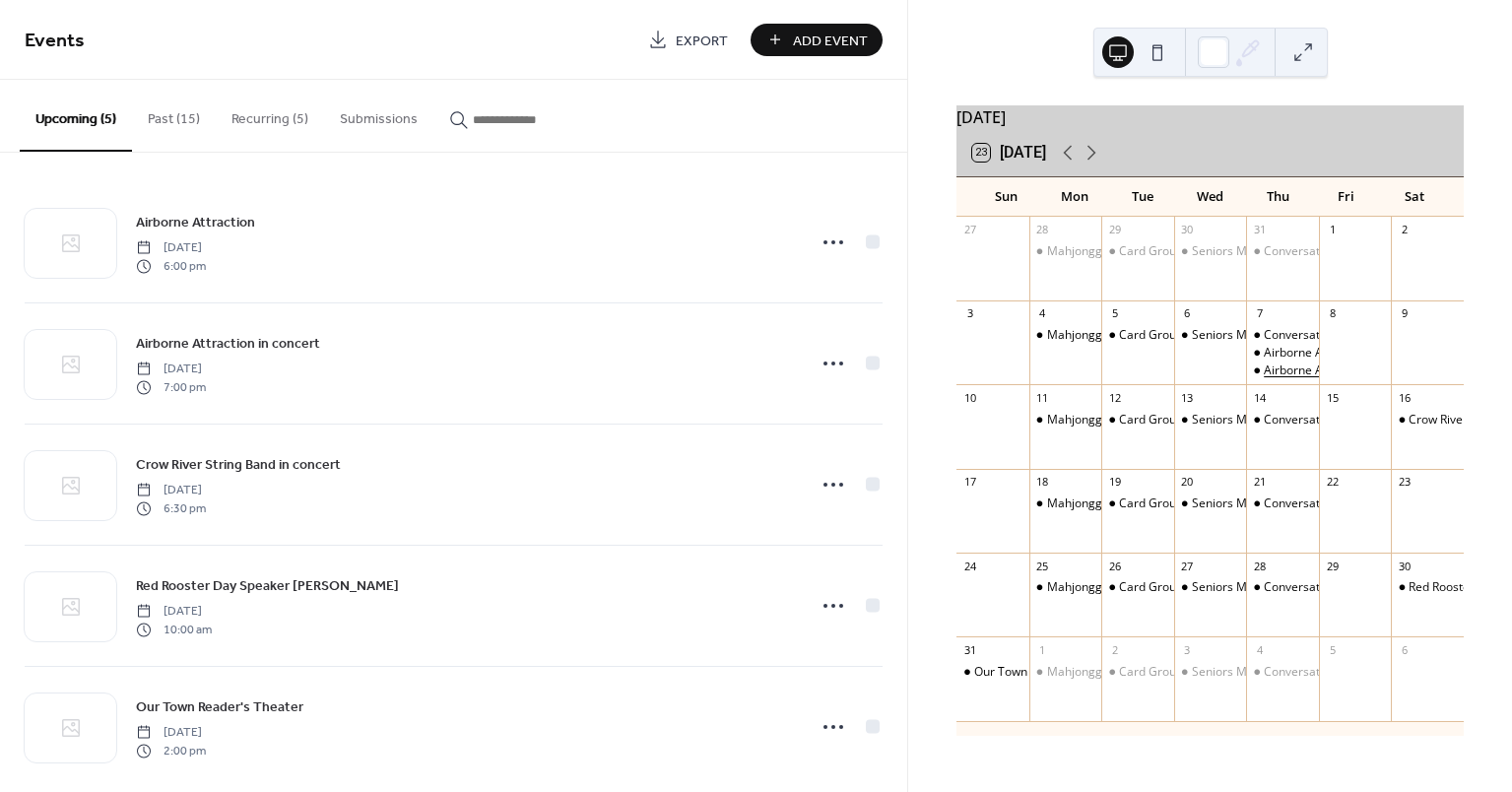 click on "Airborne Attraction in concert" at bounding box center (1345, 370) 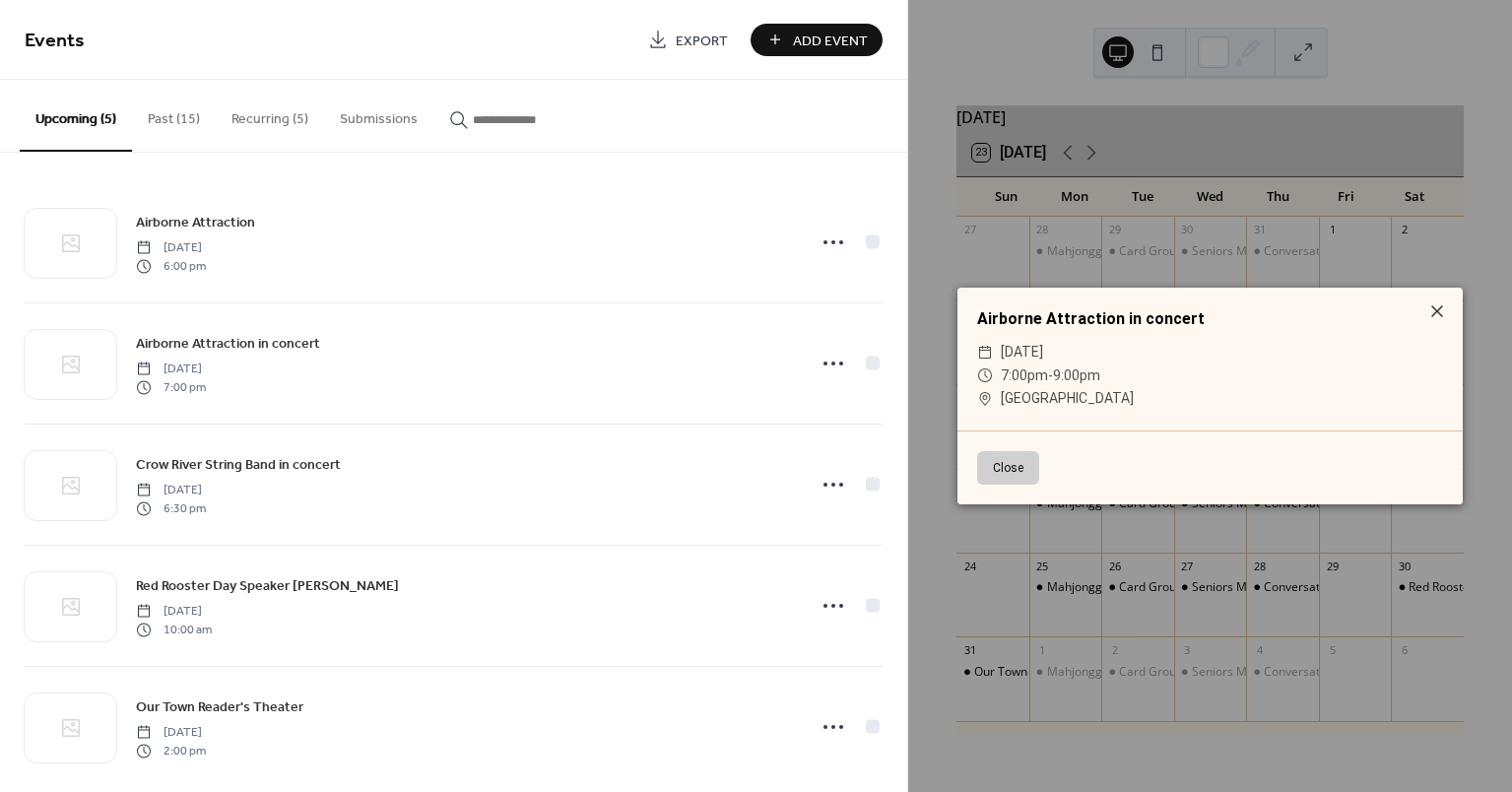 click on "Close" at bounding box center [1008, 468] 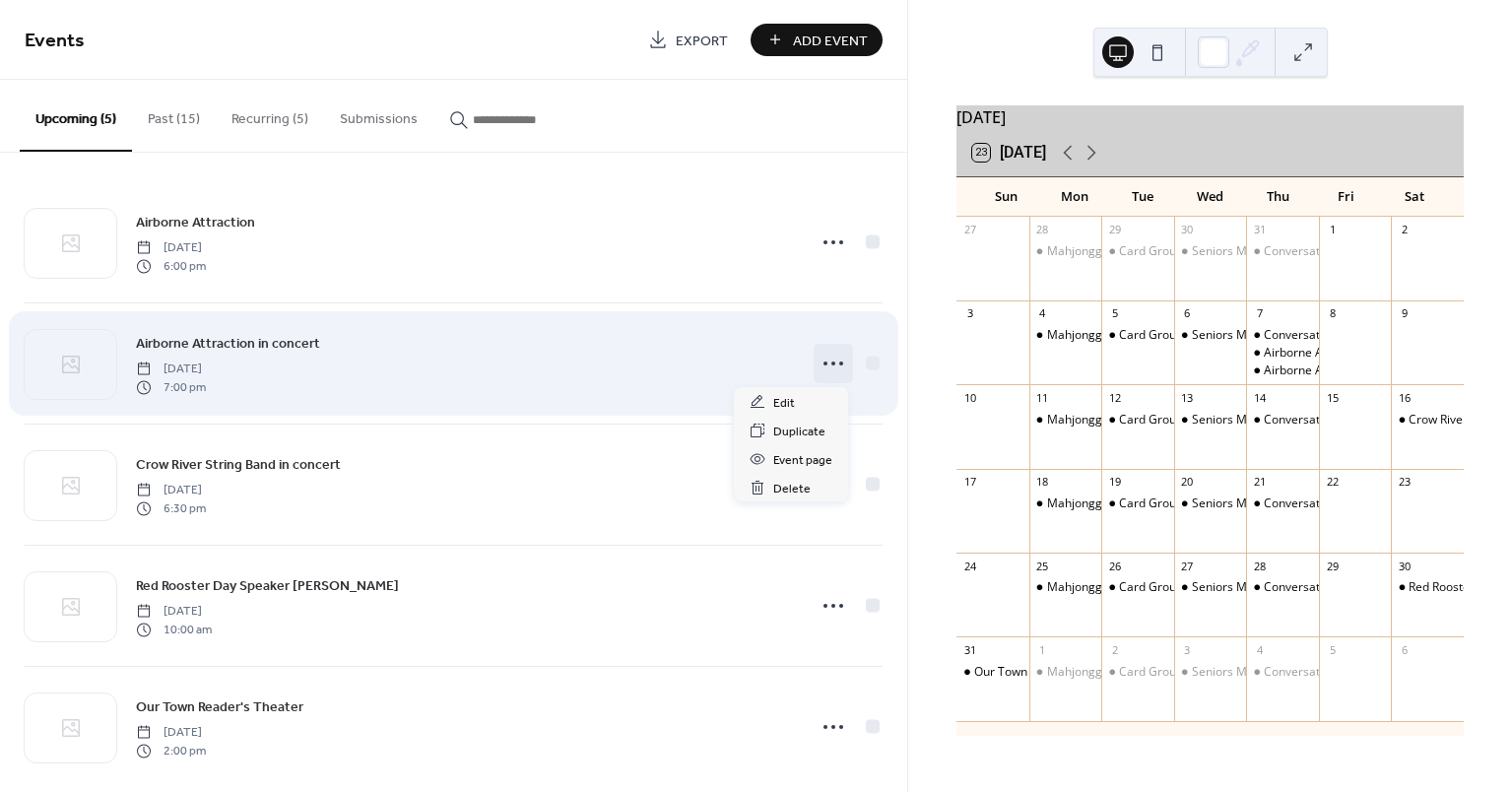 click 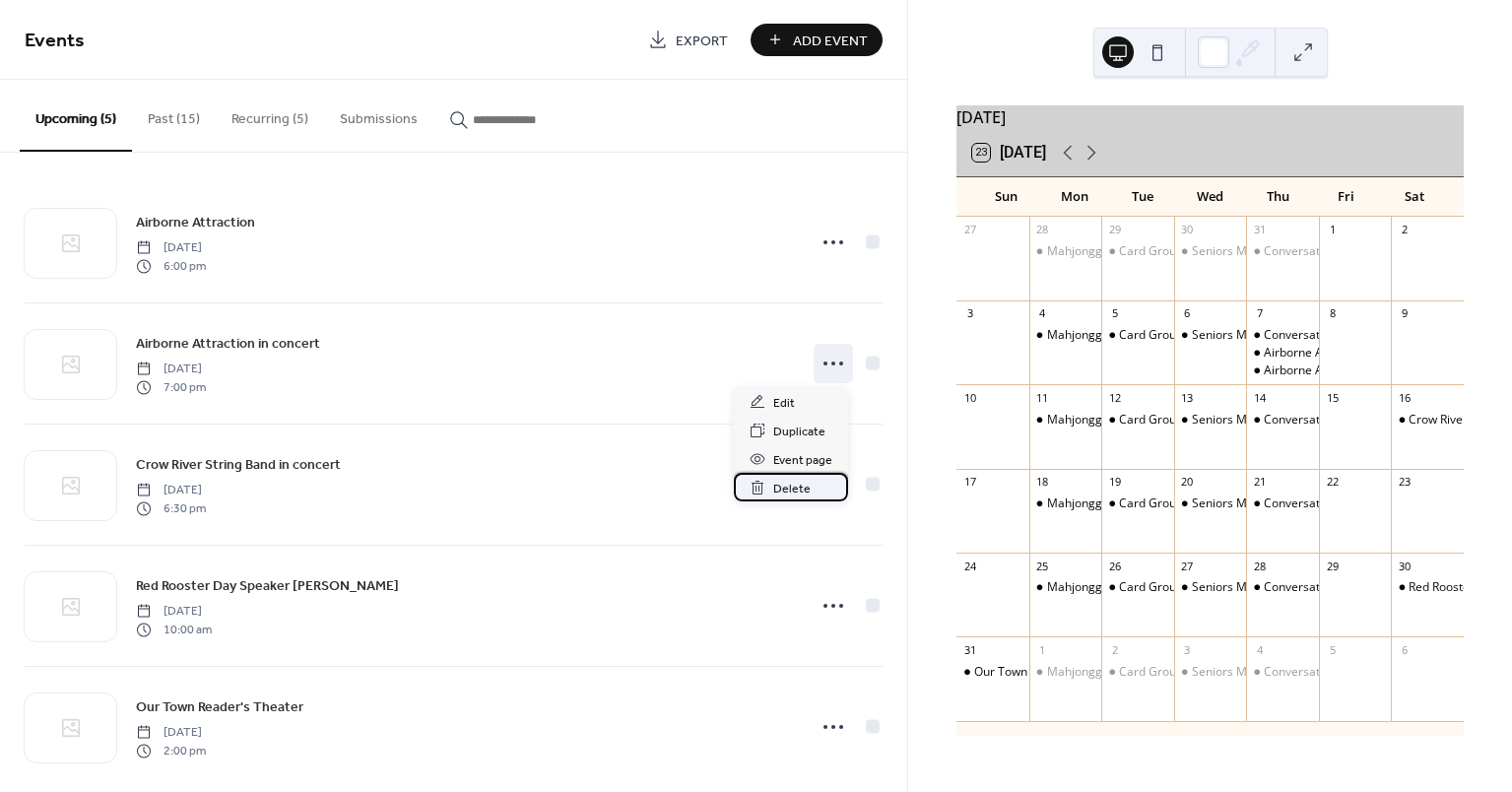 click on "Delete" at bounding box center [791, 487] 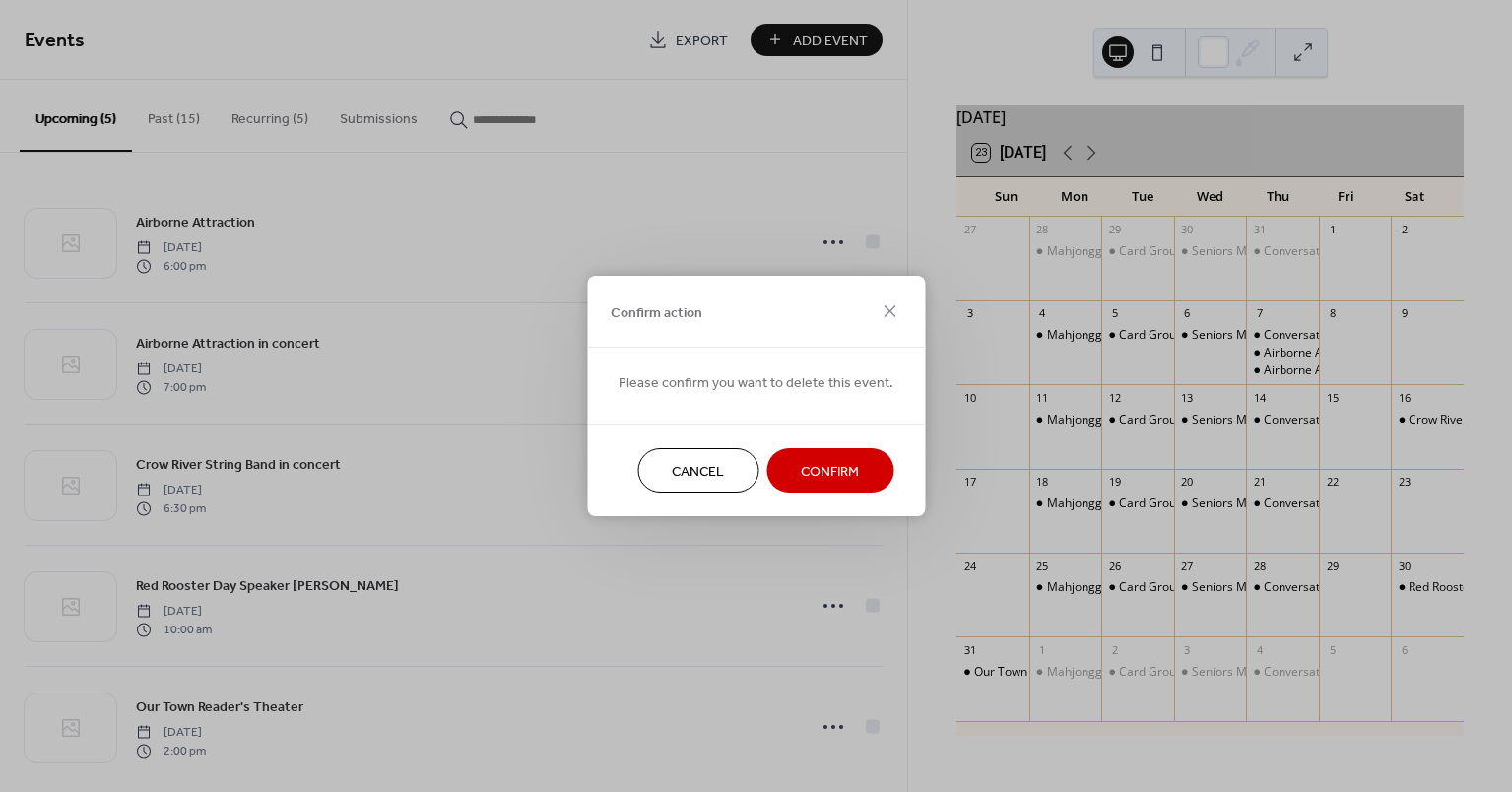 click on "Confirm" at bounding box center [829, 472] 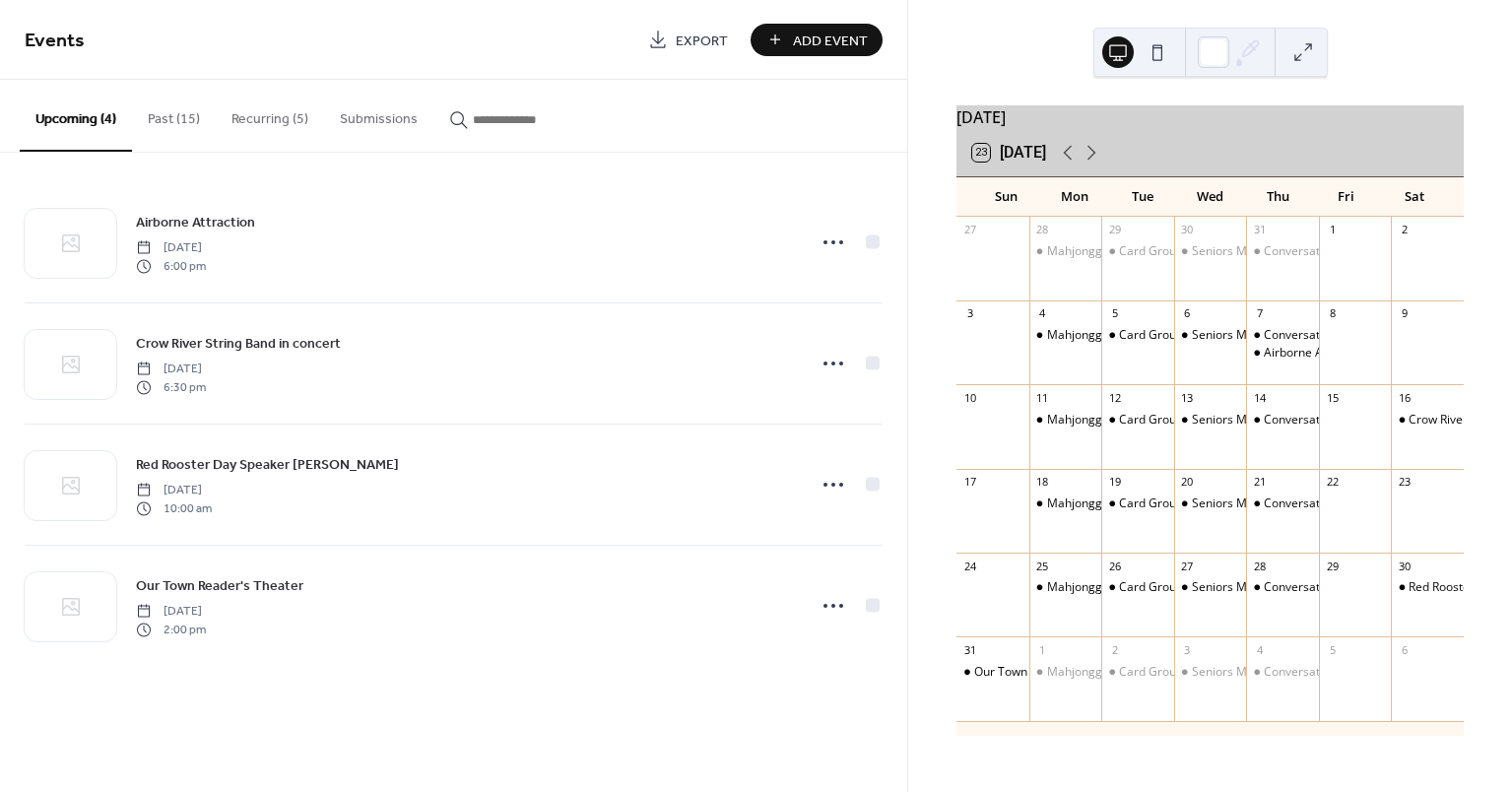 drag, startPoint x: 546, startPoint y: 400, endPoint x: 975, endPoint y: 44, distance: 557.4738 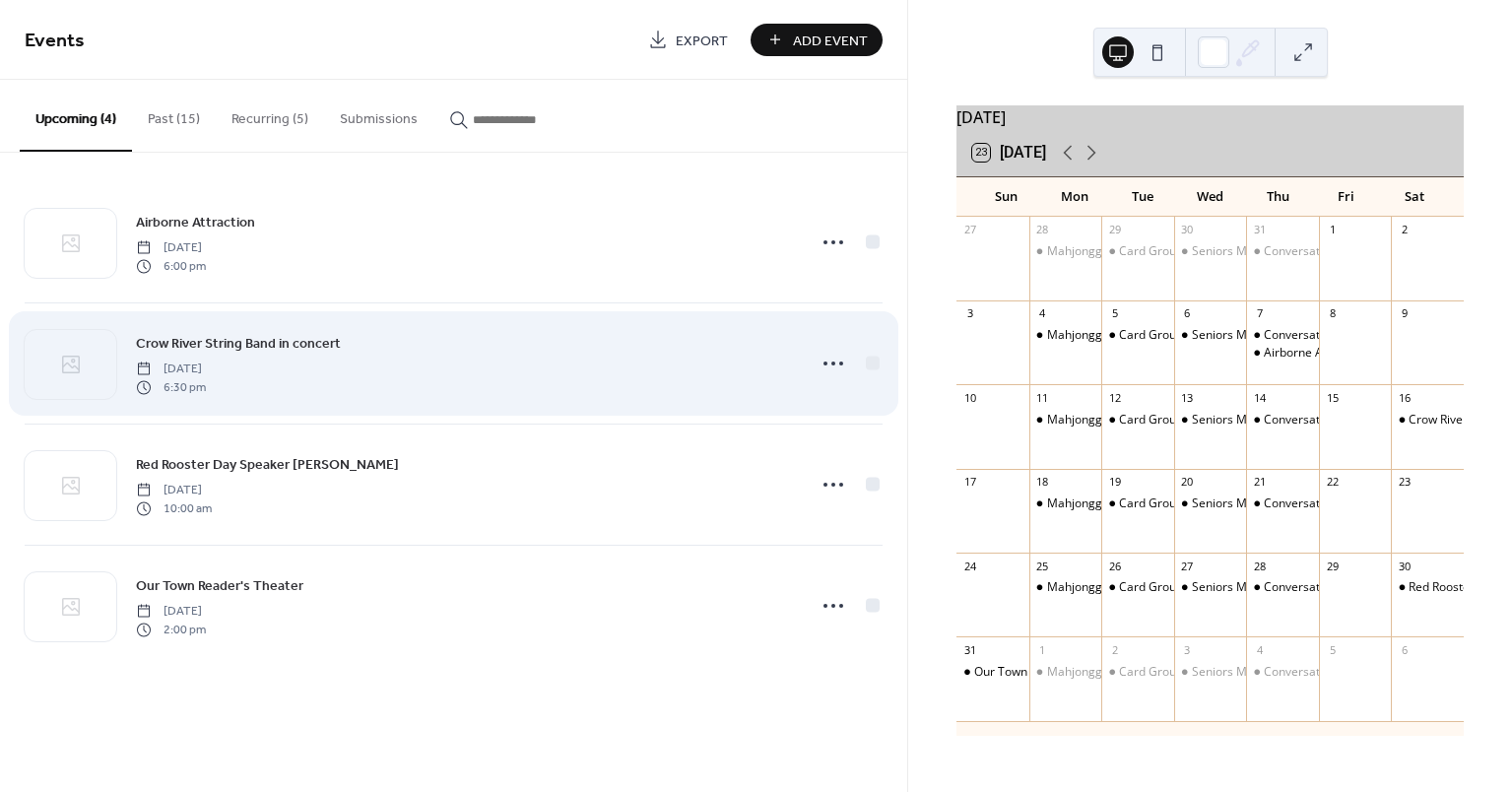 click on "[DATE]" at bounding box center [170, 369] 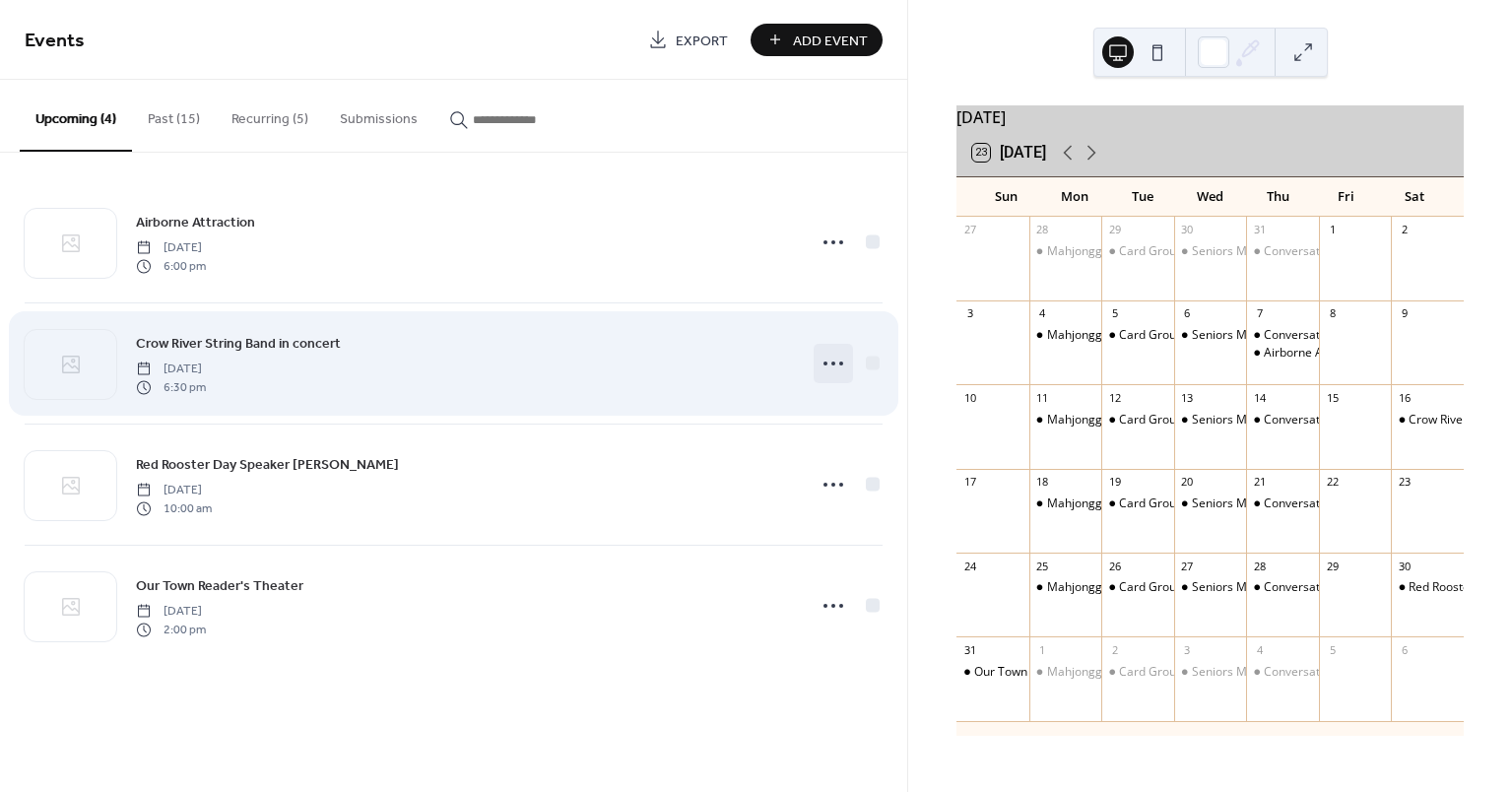 click 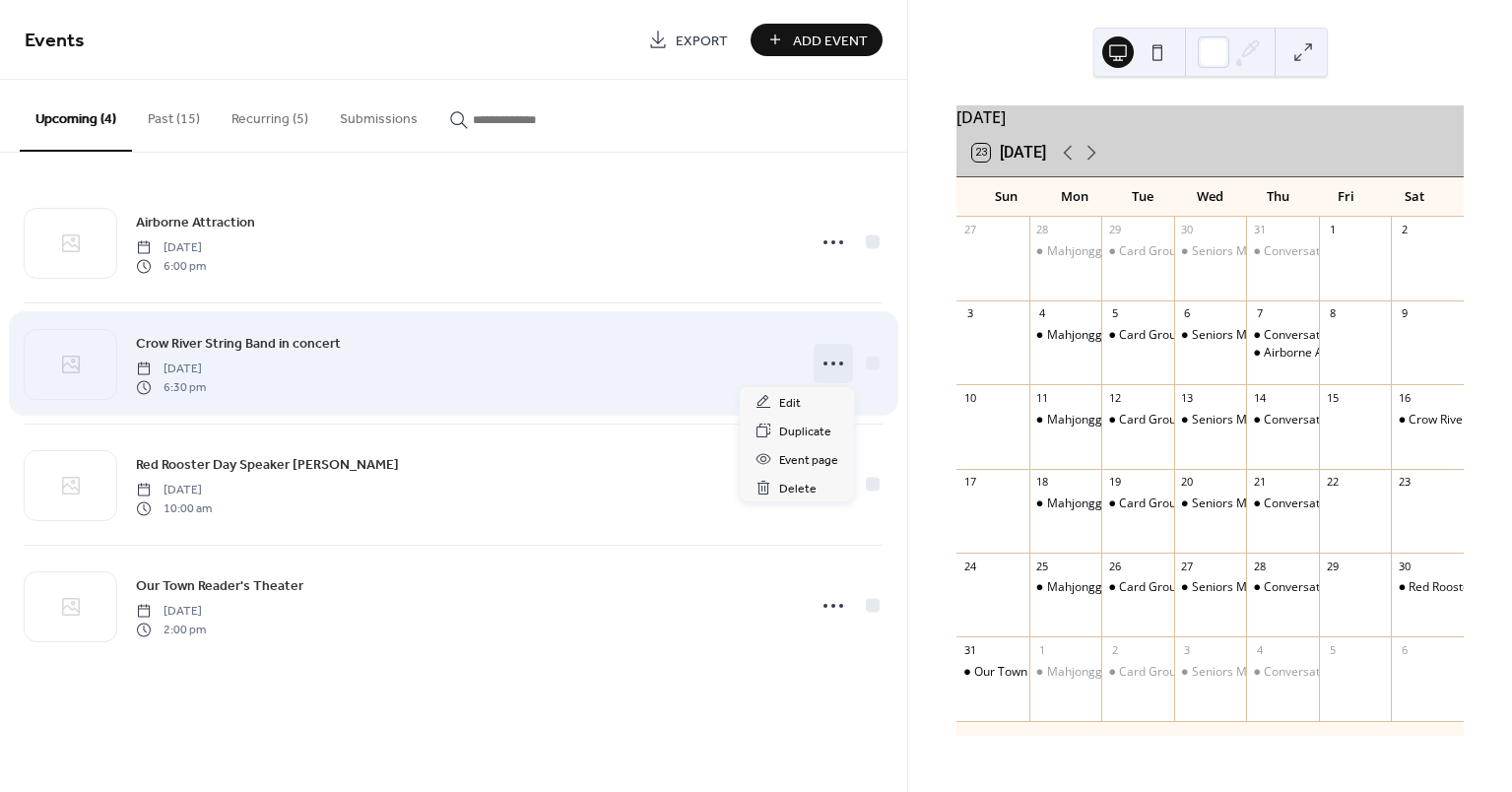 click 